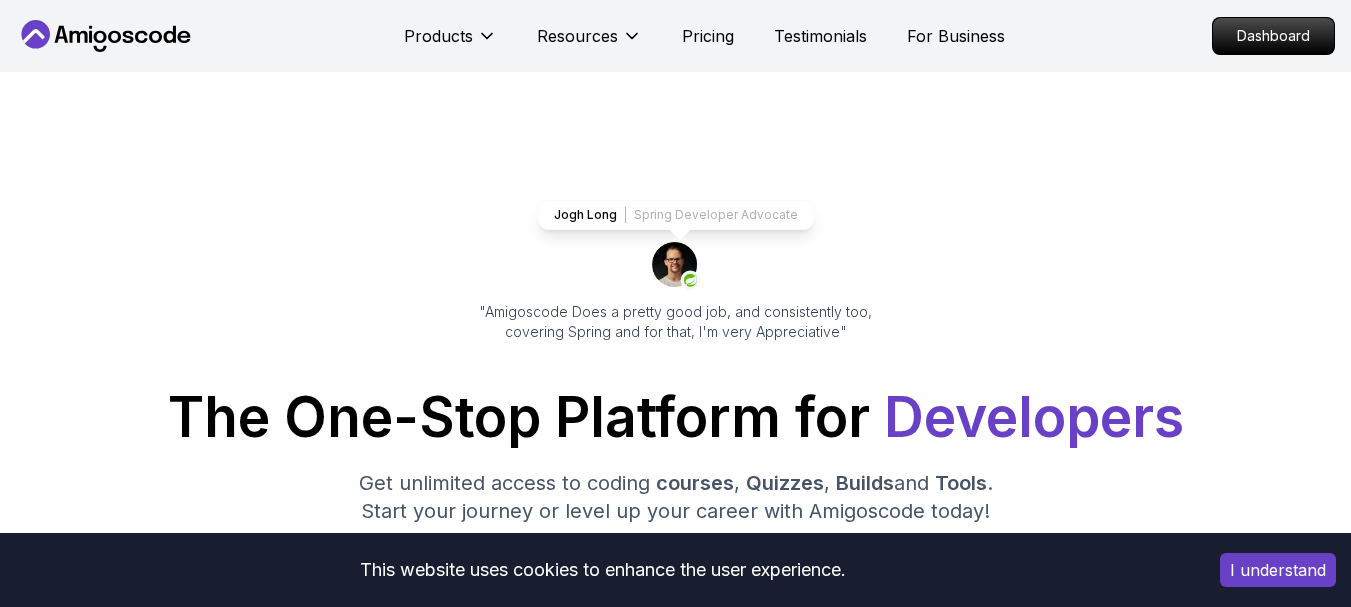 scroll, scrollTop: 0, scrollLeft: 0, axis: both 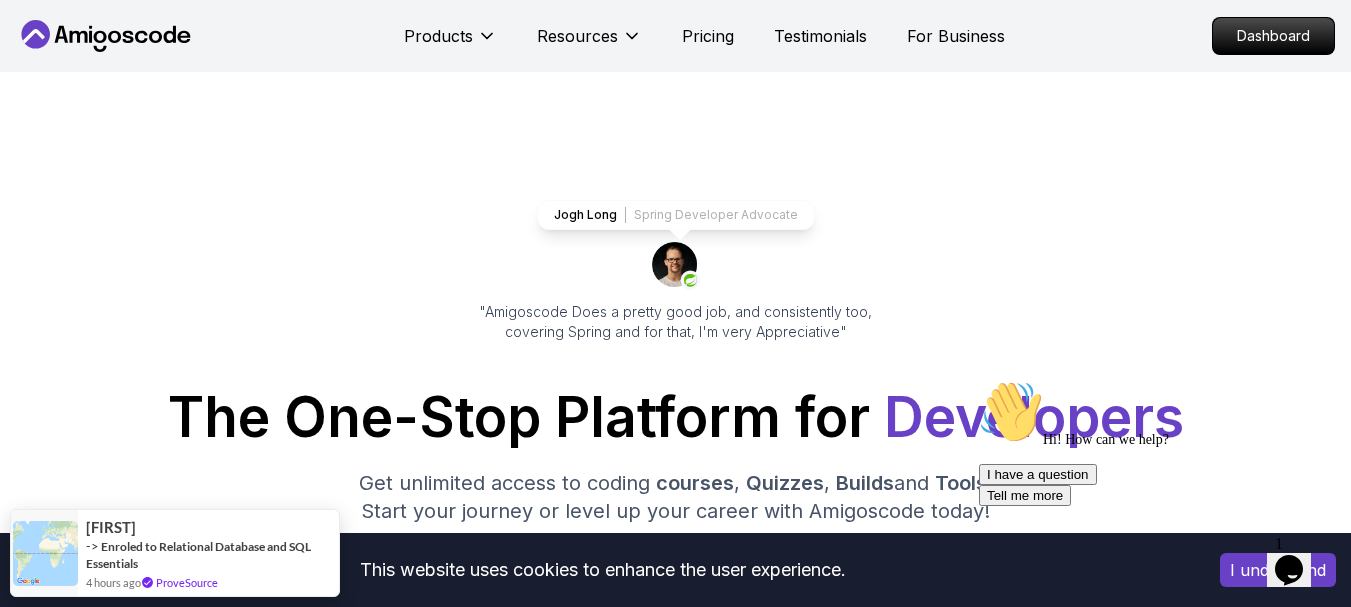 click 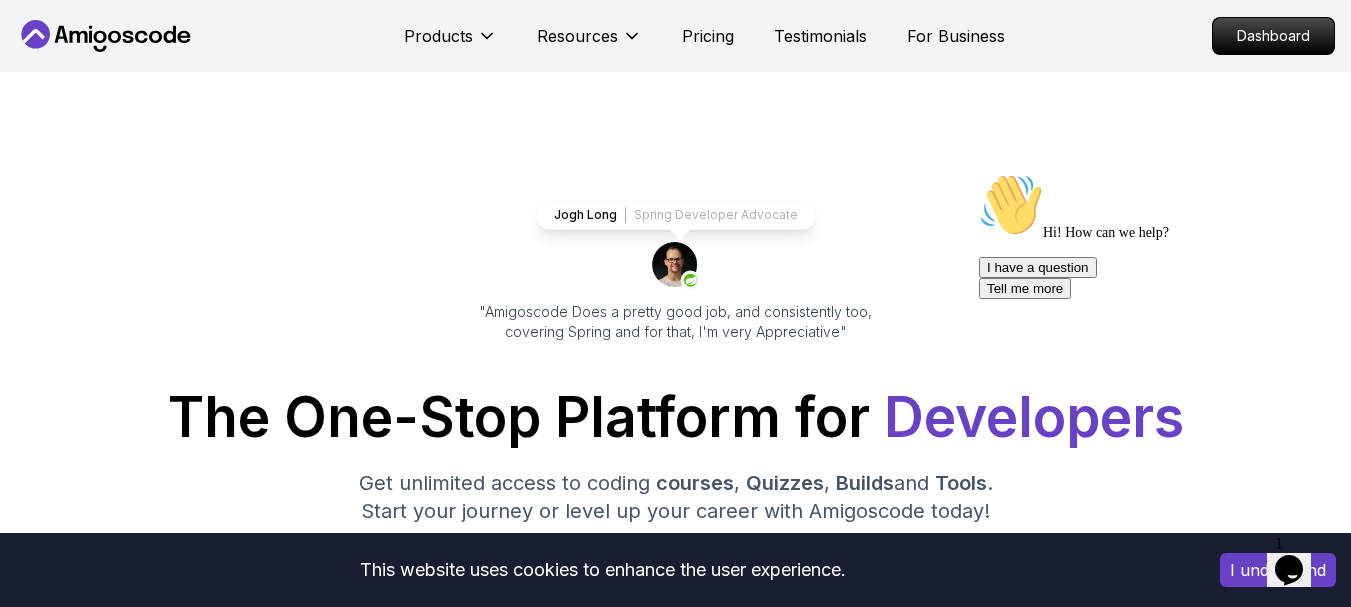 click 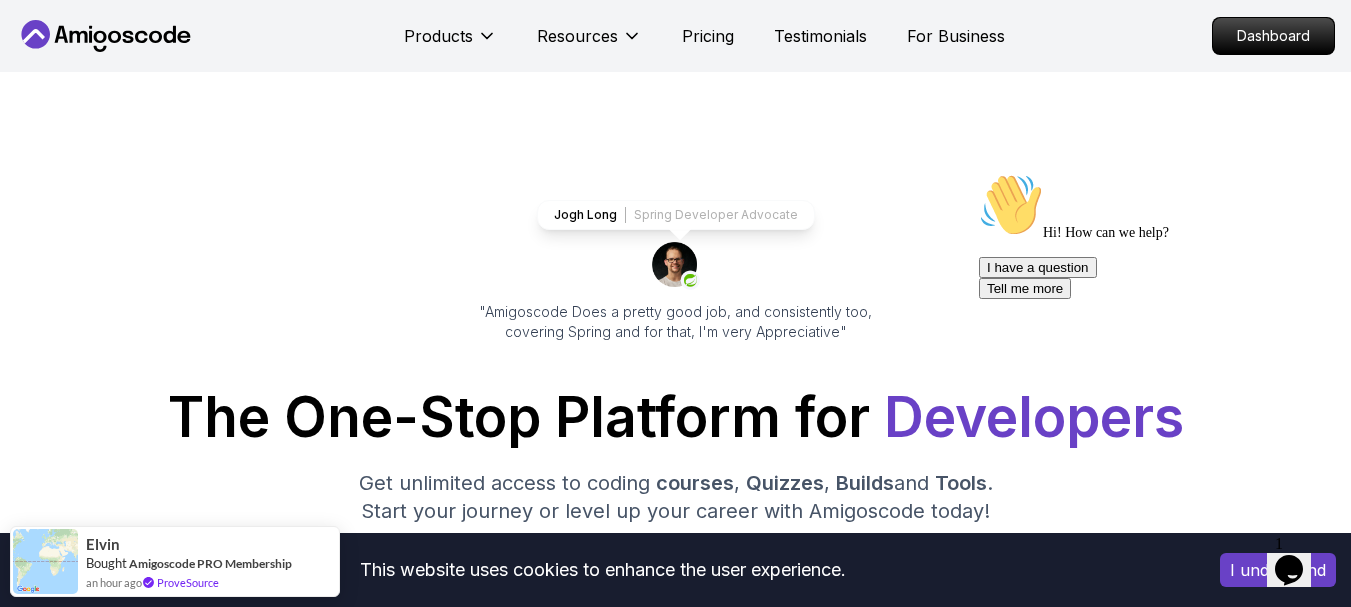 click on "This website uses cookies to enhance the user experience. I understand Products Resources Pricing Testimonials For Business Dashboard Products Resources Pricing Testimonials For Business Dashboard Jogh Long Spring Developer Advocate "Amigoscode Does a pretty good job, and consistently too, covering Spring and for that, I'm very Appreciative" The One-Stop Platform for Developers Get unlimited access to coding courses , Quizzes , Builds and Tools . Start your journey or level up your career with Amigoscode today! Start for Free https://amigoscode.com/dashboard OUR AMIGO STUDENTS WORK IN TOP COMPANIES Courses Builds Discover Amigoscode's Latest Premium Courses! Get unlimited access to coding courses , Quizzes , Builds and Tools . Start your journey or level up your career with Amigoscode today! Browse all courses Advanced Spring Boot Pro Dive deep into Spring Boot with our advanced course, designed to take your skills from intermediate to expert level. NEW Spring Boot for Beginners Pro Pro" at bounding box center (675, 5733) 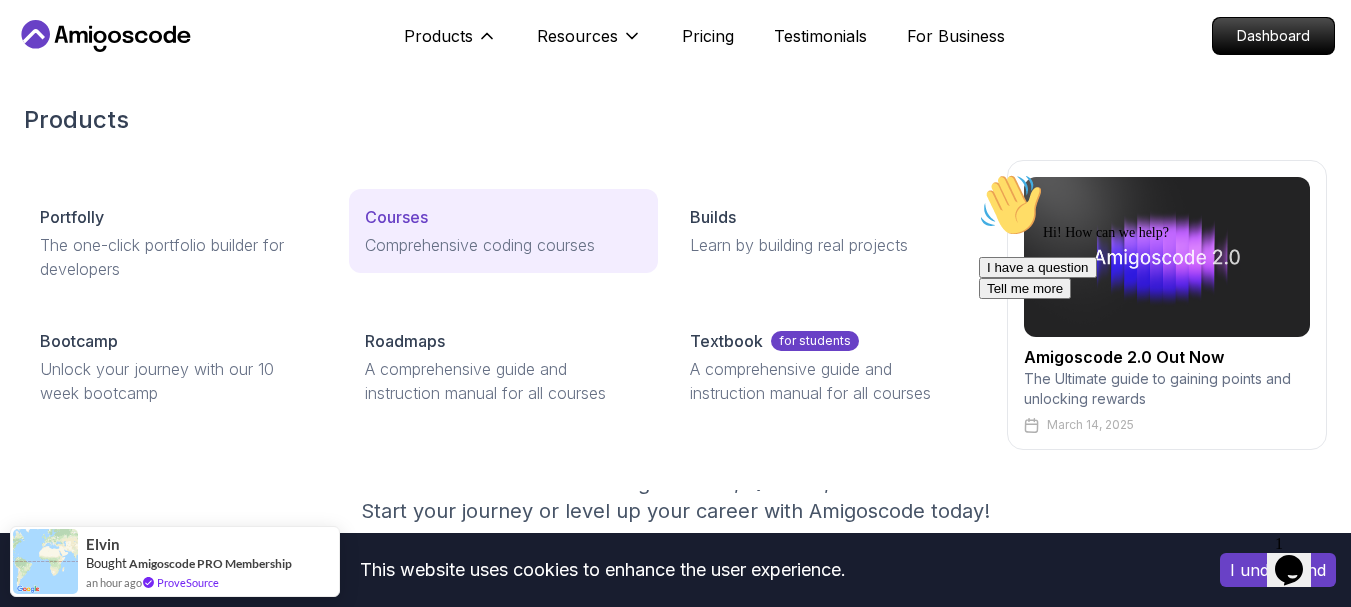 click on "Courses" at bounding box center (396, 217) 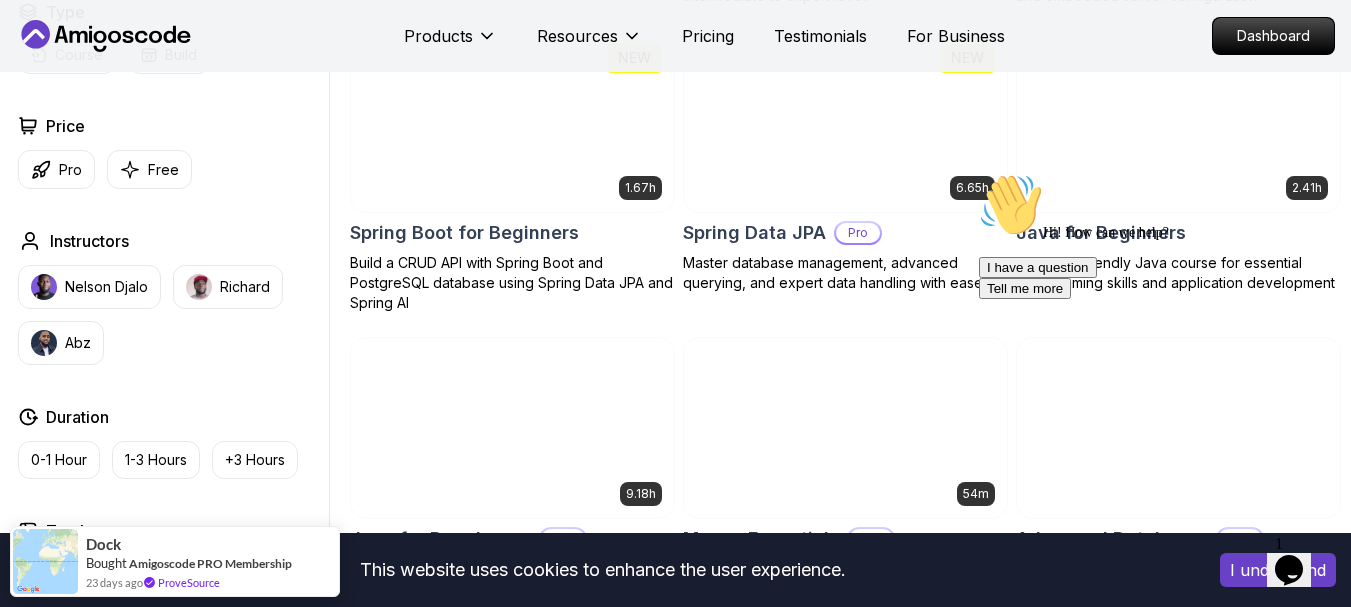 scroll, scrollTop: 901, scrollLeft: 0, axis: vertical 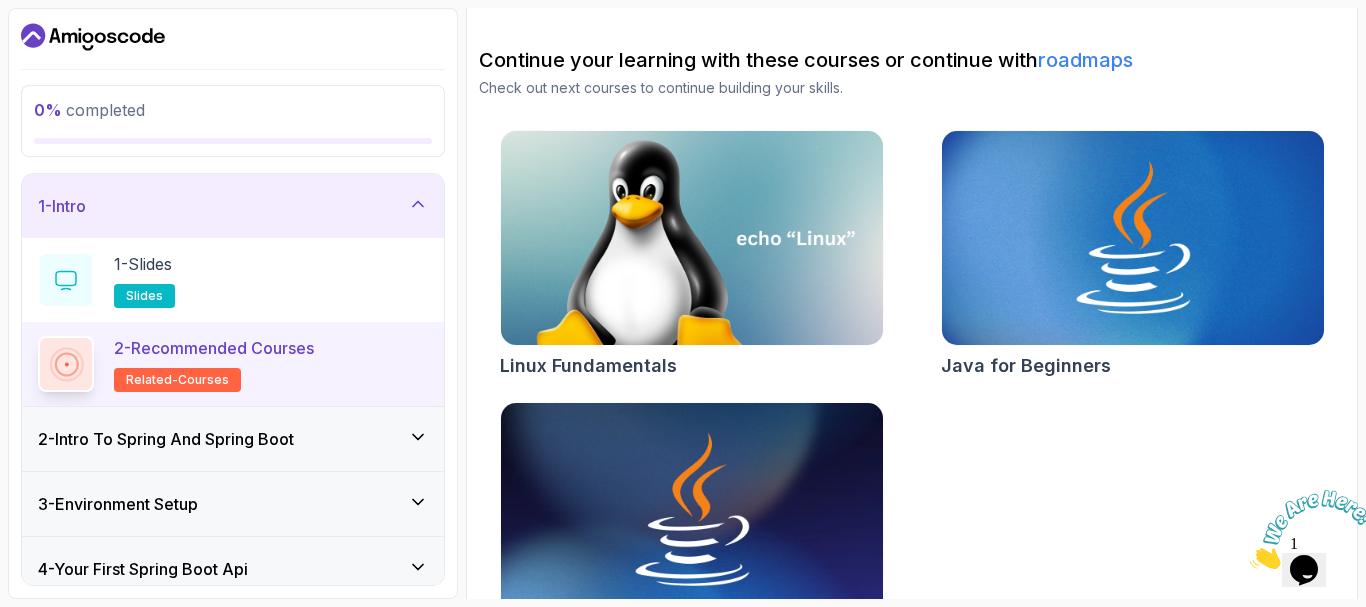 click on "2  -  Intro To Spring And Spring Boot" at bounding box center [233, 439] 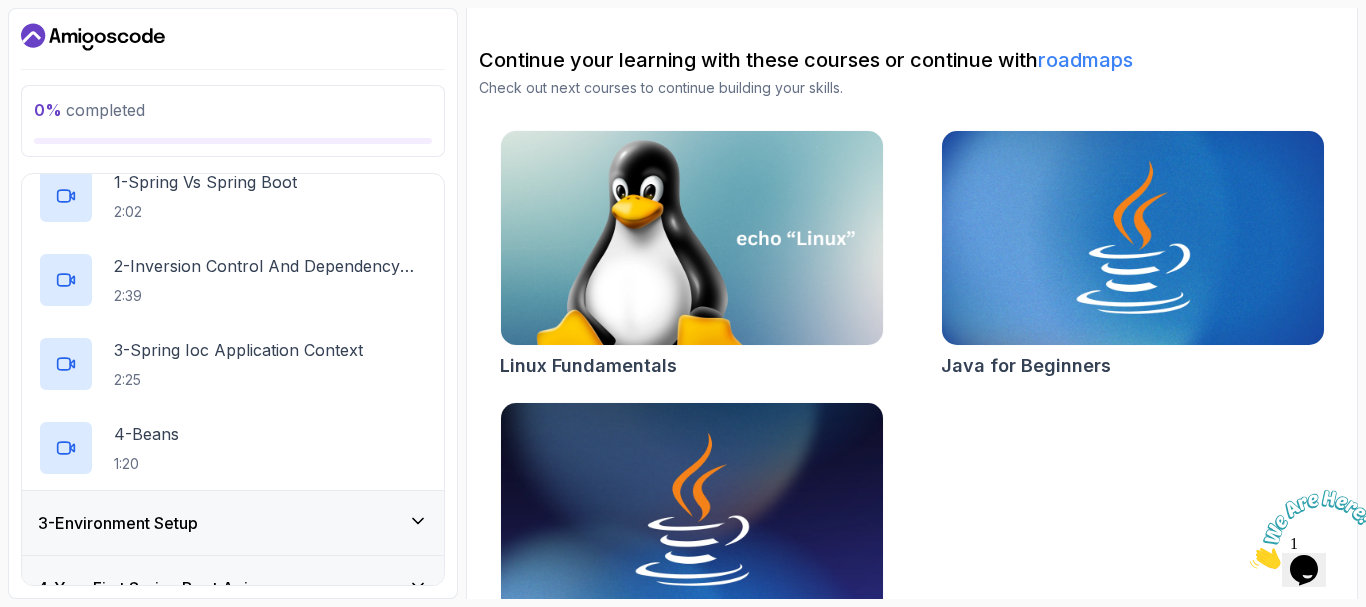 scroll, scrollTop: 150, scrollLeft: 0, axis: vertical 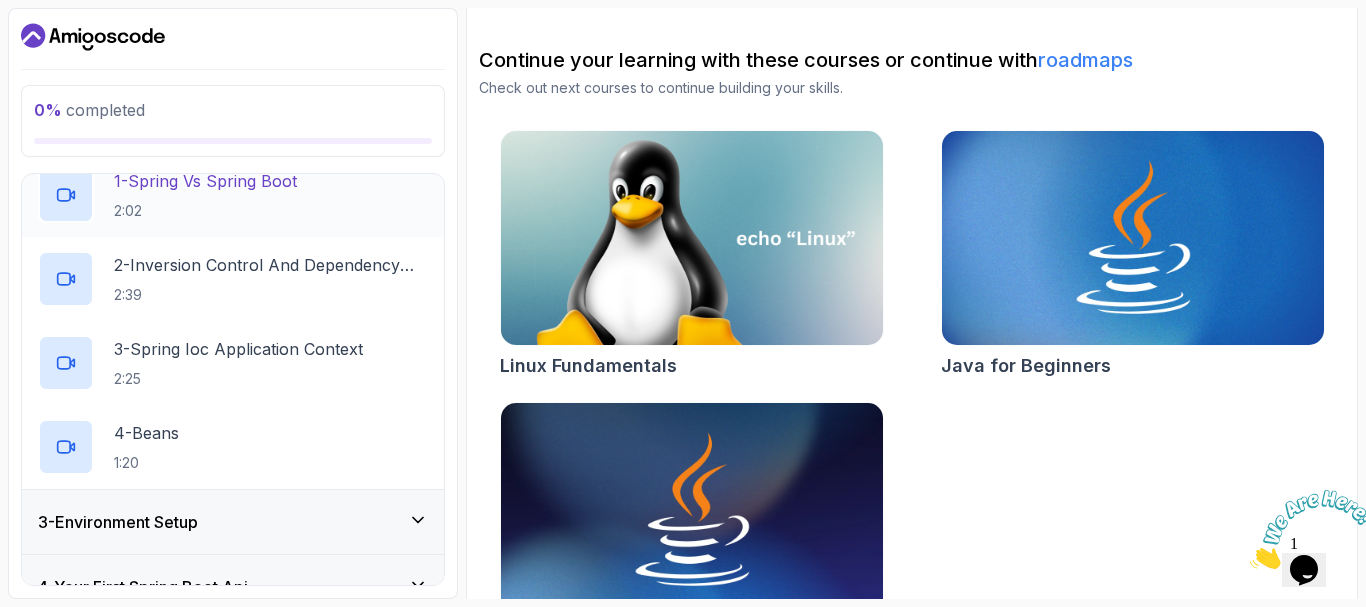 click on "1  -  Spring Vs Spring Boot 2:02" at bounding box center (233, 195) 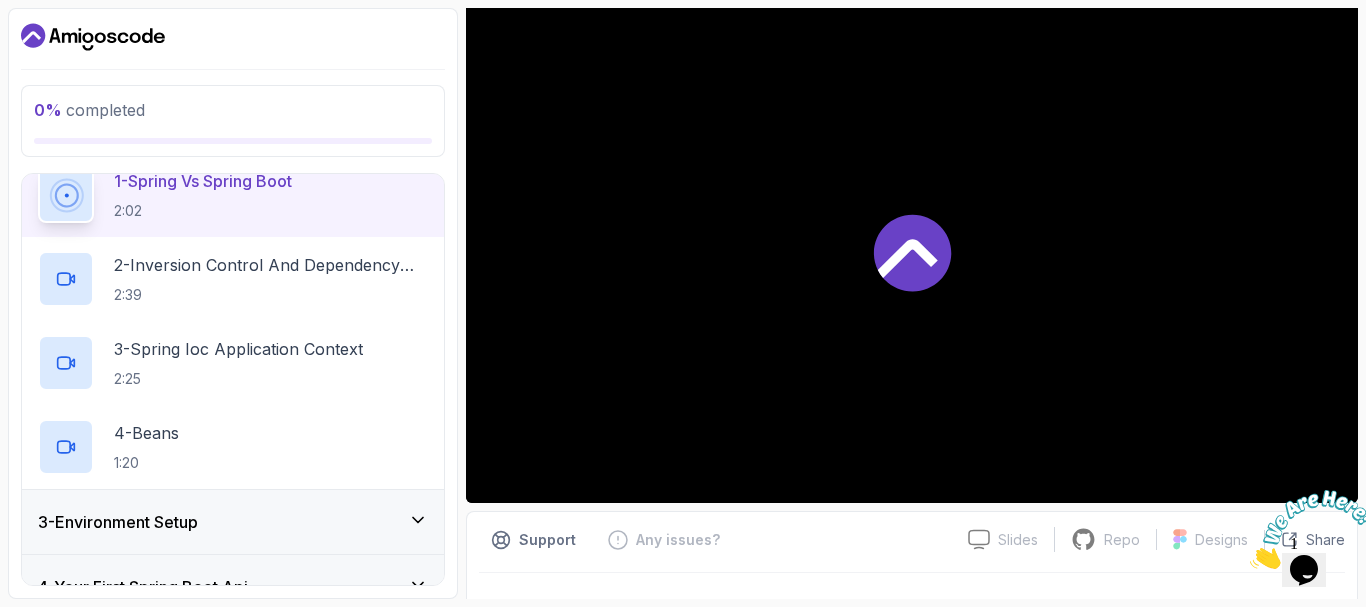 scroll, scrollTop: 137, scrollLeft: 0, axis: vertical 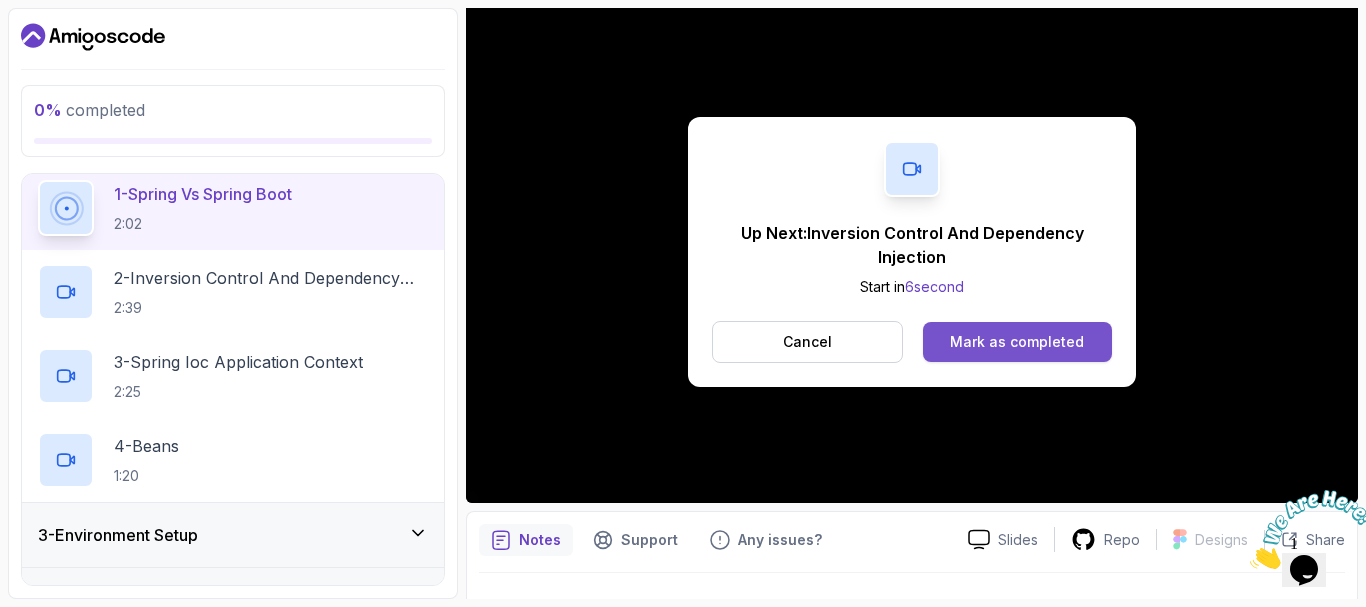 click on "Mark as completed" at bounding box center [1017, 342] 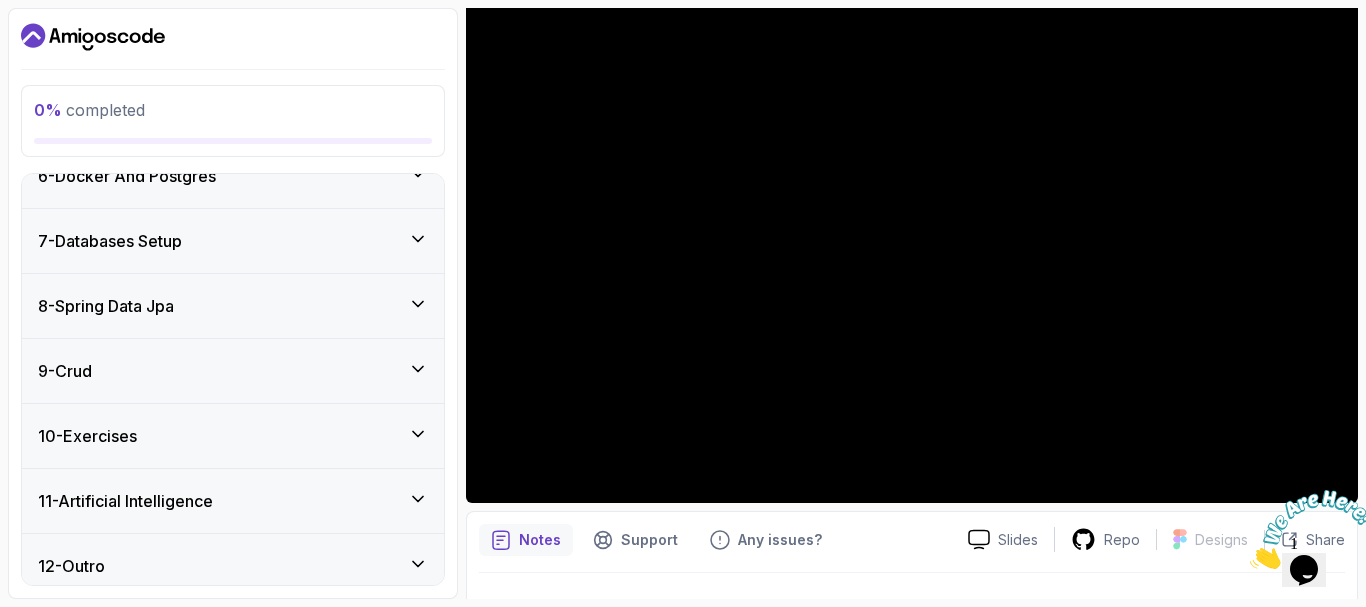 scroll, scrollTop: 704, scrollLeft: 0, axis: vertical 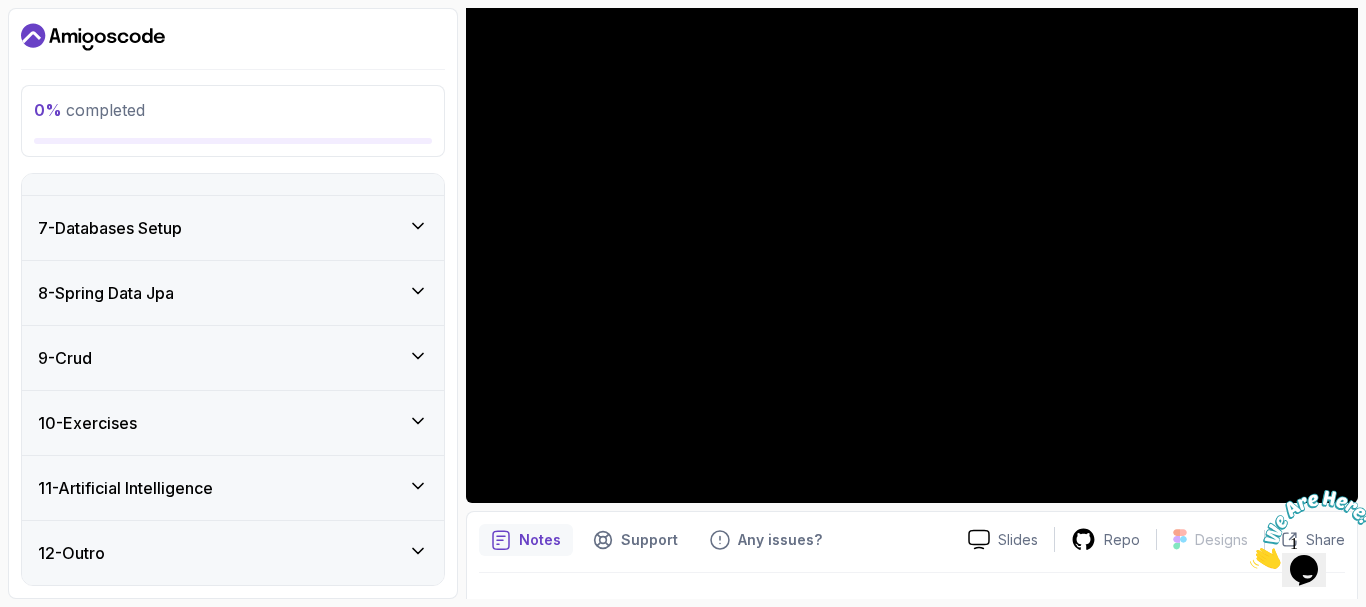 click 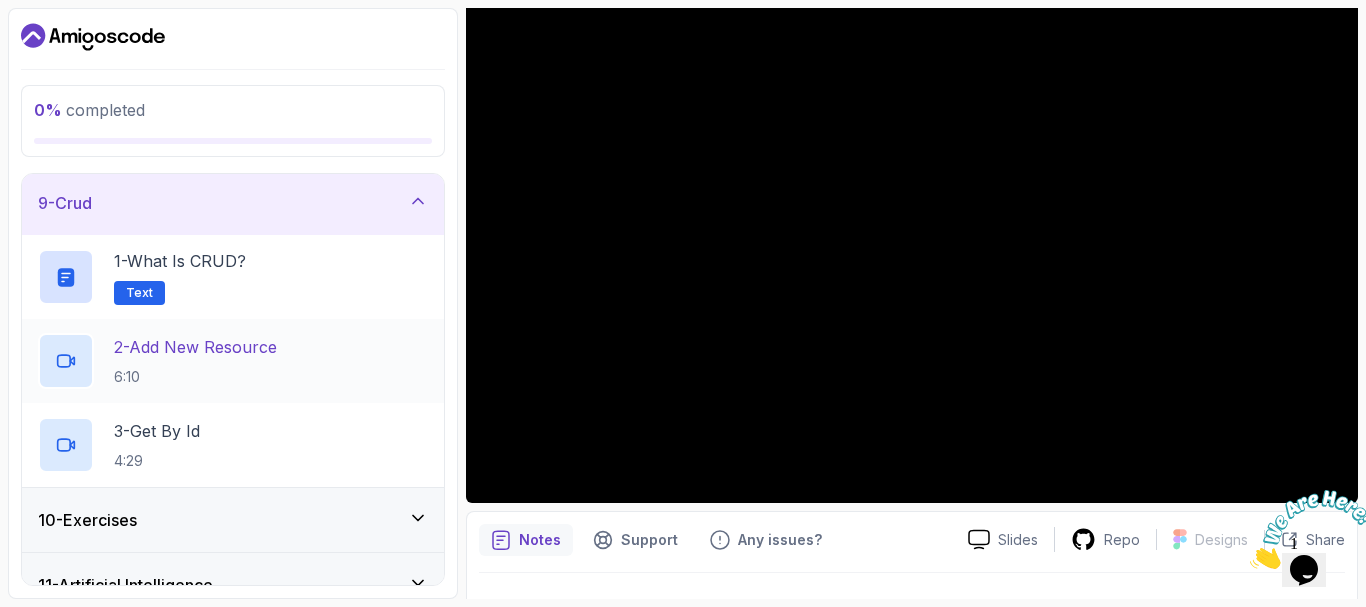 scroll, scrollTop: 524, scrollLeft: 0, axis: vertical 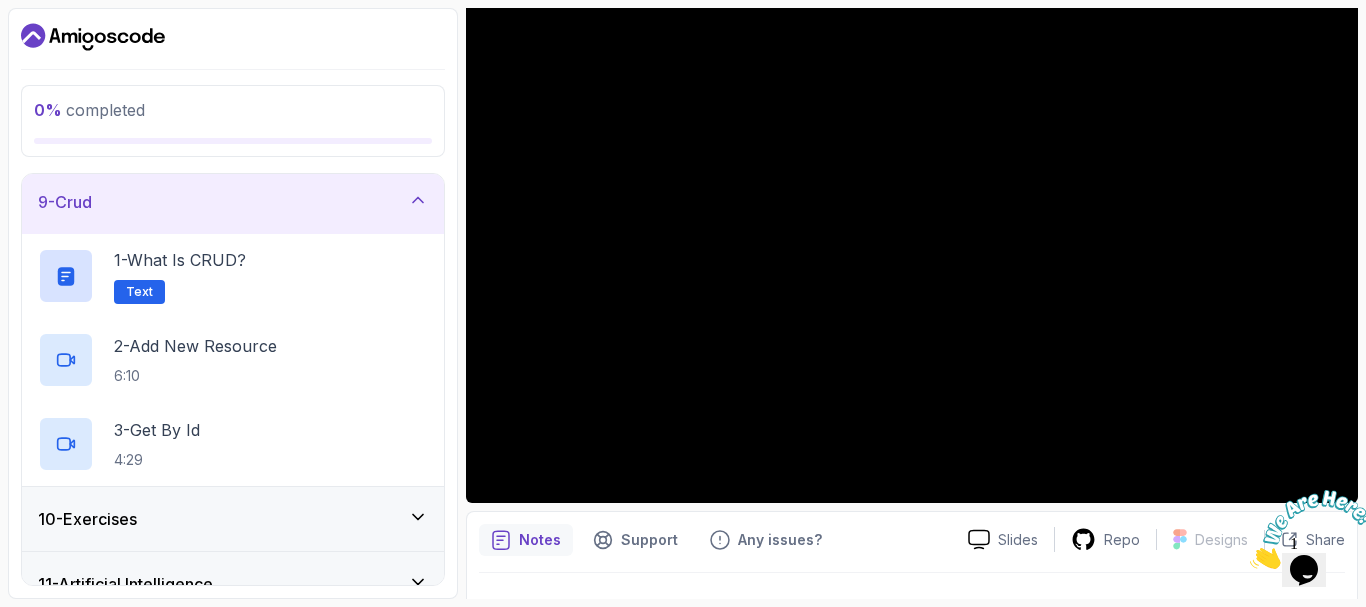 click on "9  -  Crud" at bounding box center [233, 202] 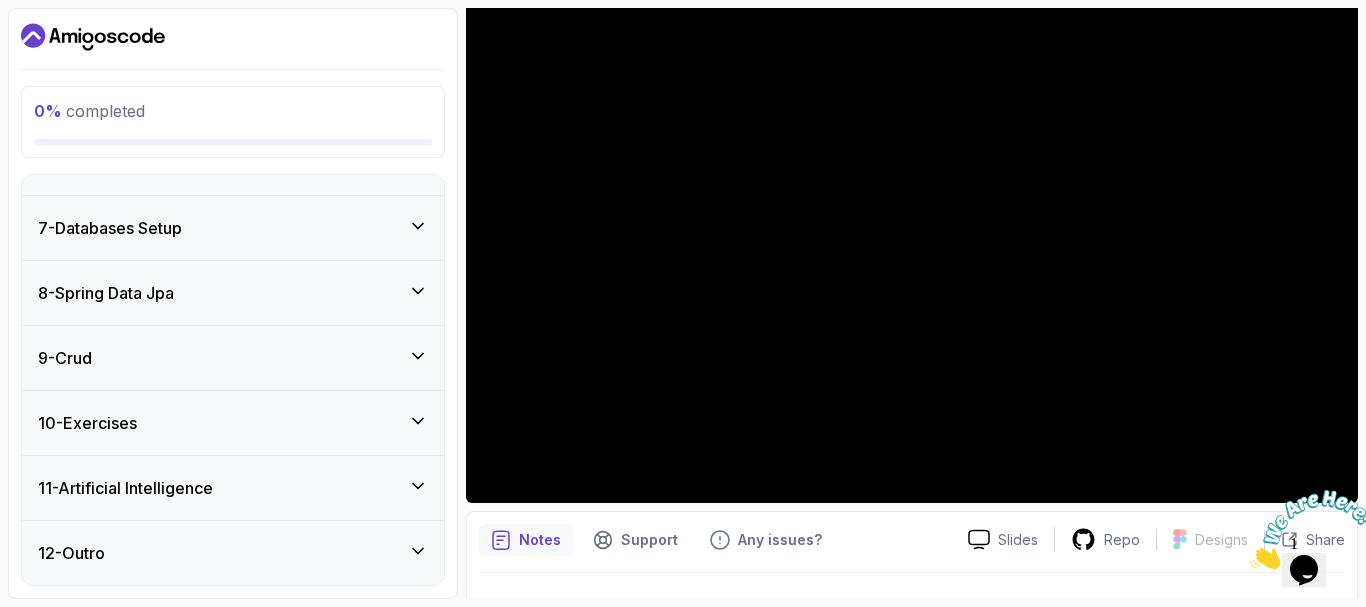 scroll, scrollTop: 369, scrollLeft: 0, axis: vertical 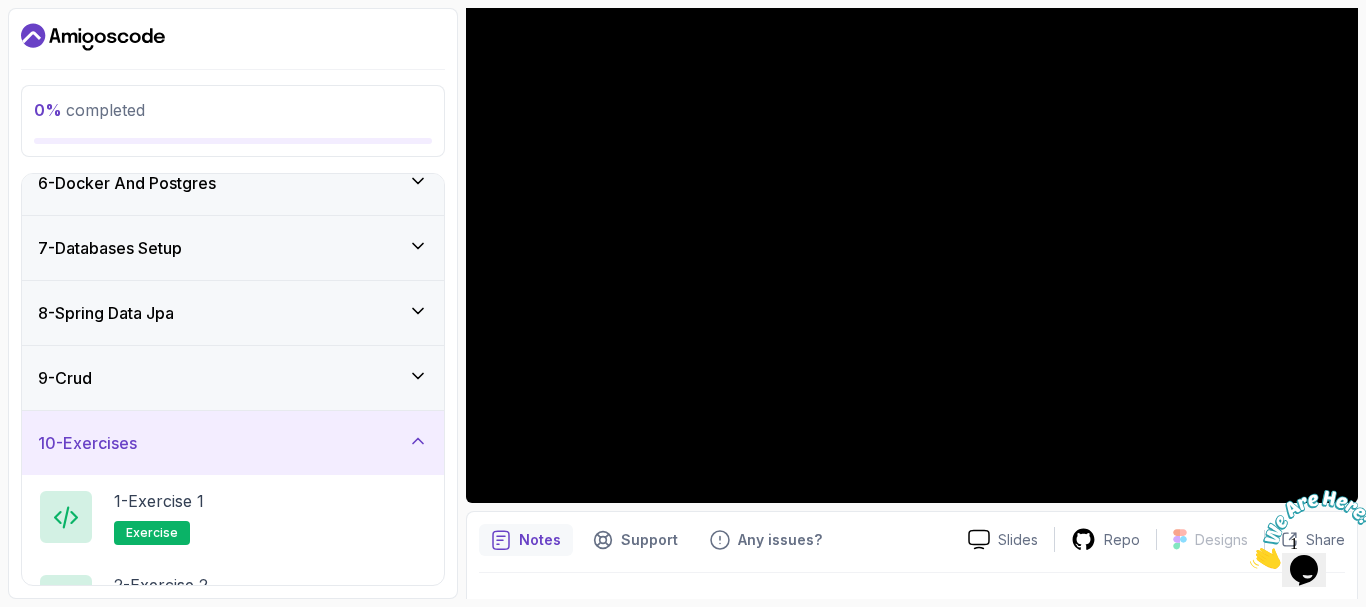 click on "10  -  Exercises" at bounding box center [233, 443] 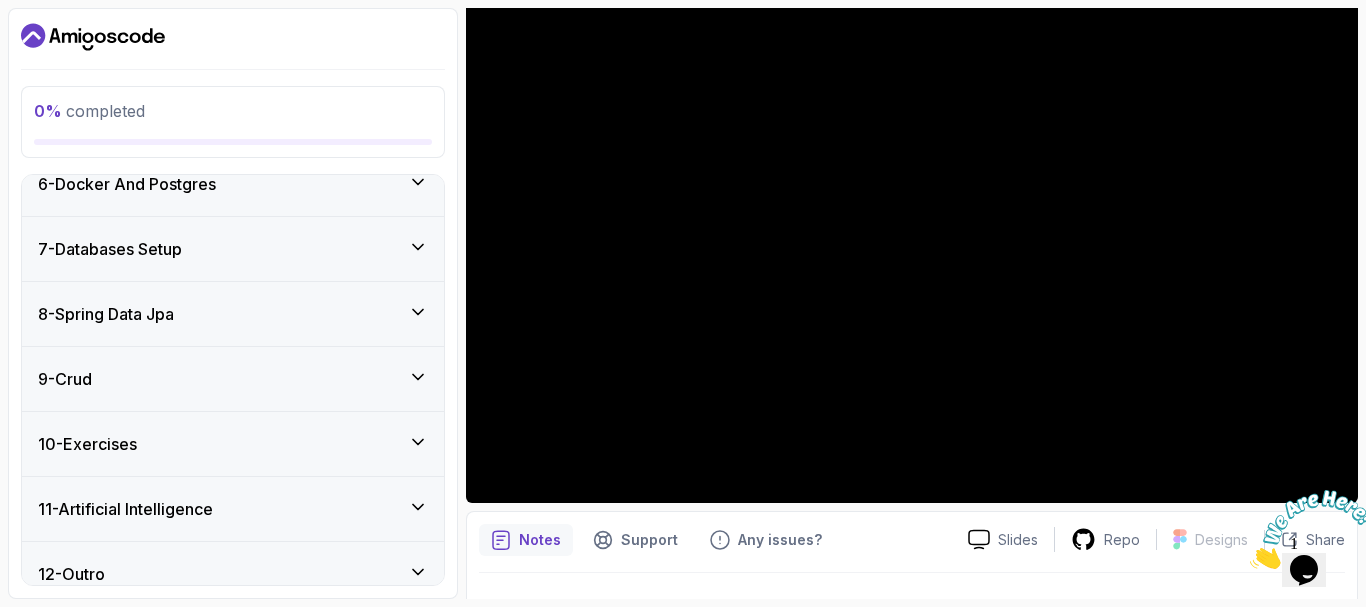 scroll, scrollTop: 369, scrollLeft: 0, axis: vertical 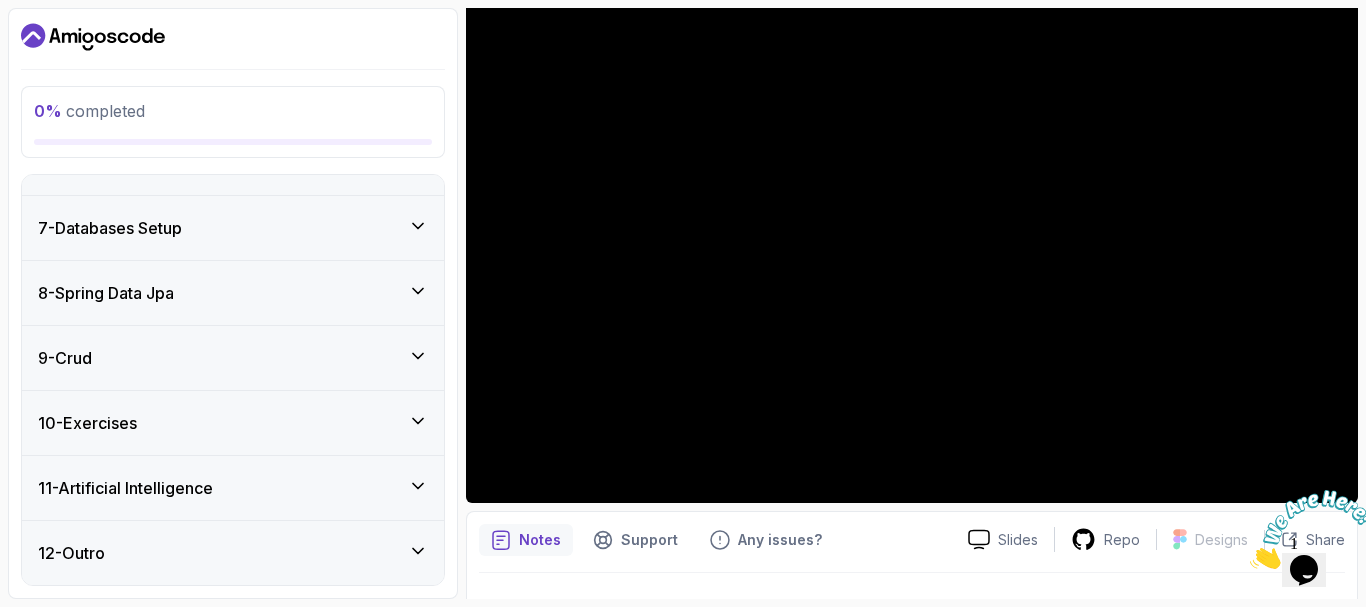 click on "11  -  Artificial Intelligence" at bounding box center [233, 488] 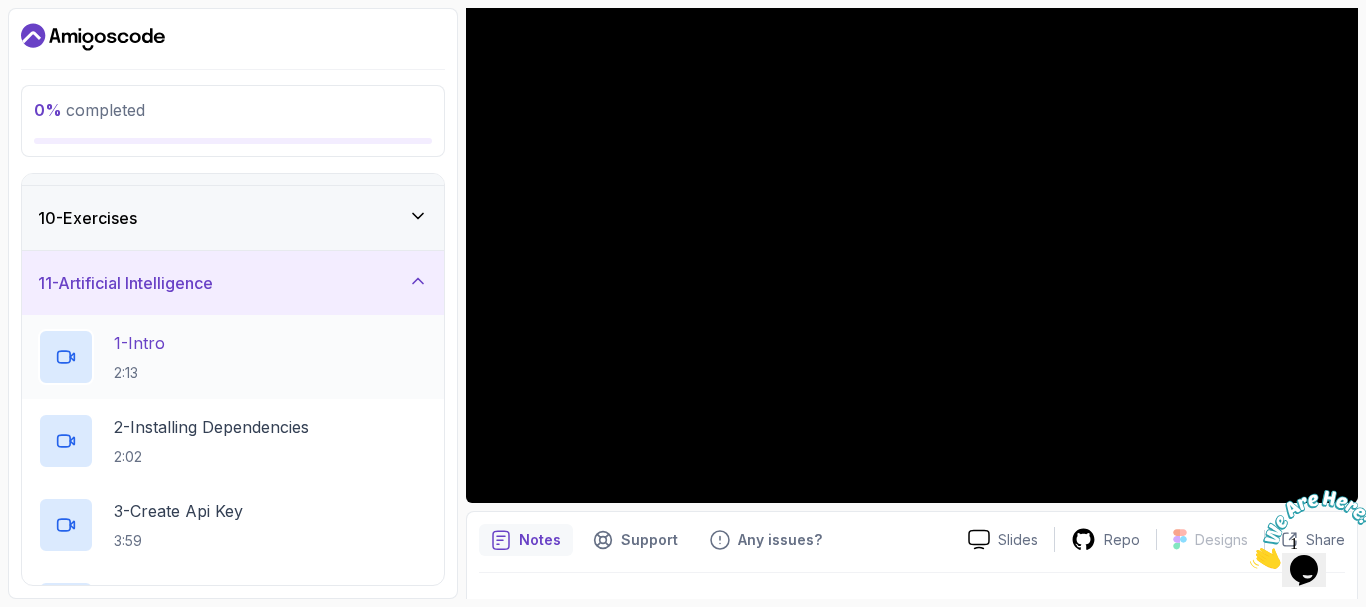 scroll, scrollTop: 572, scrollLeft: 0, axis: vertical 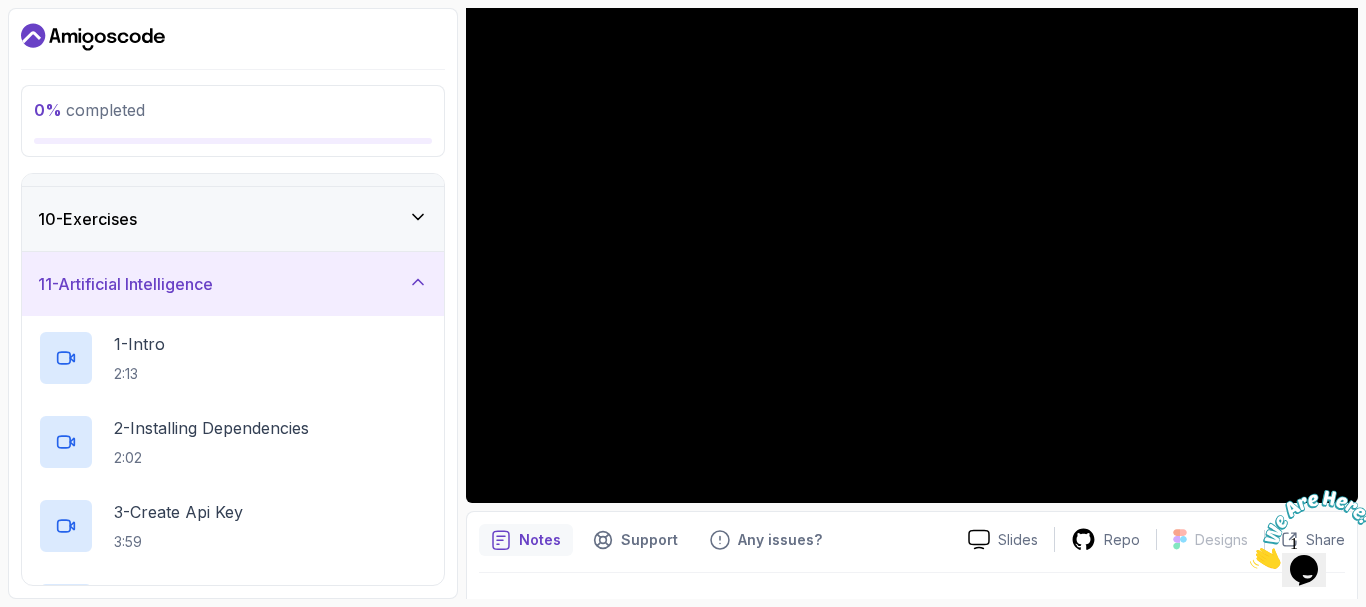 click on "11  -  Artificial Intelligence" at bounding box center [233, 284] 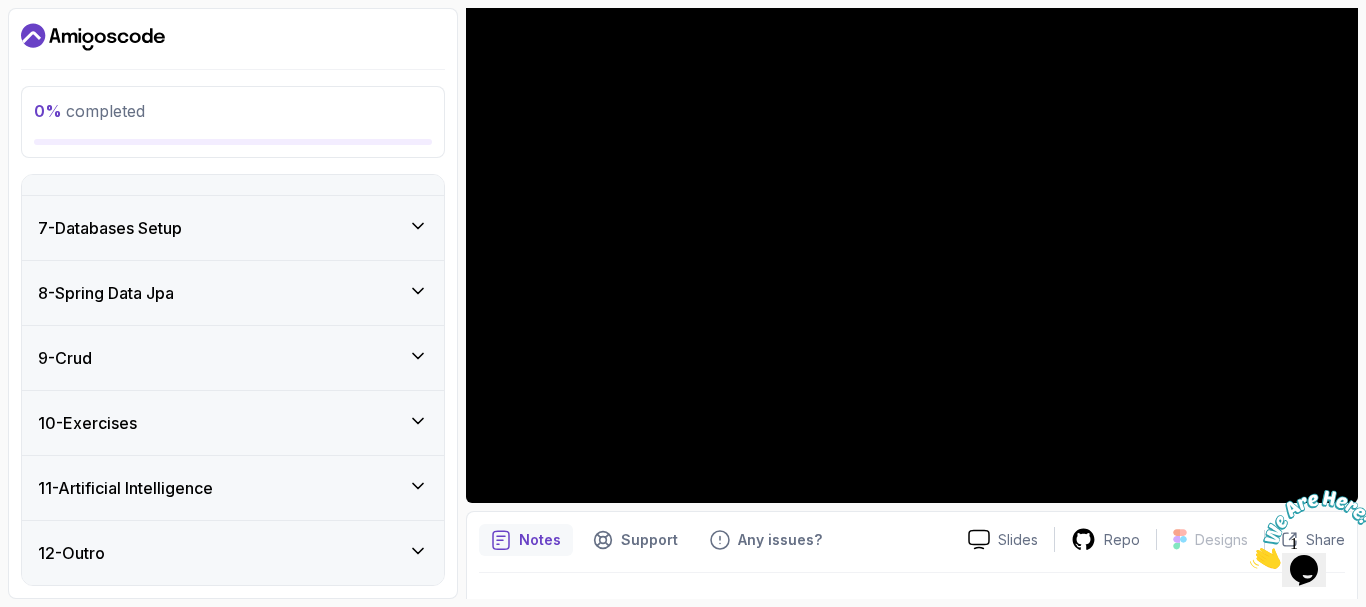 scroll, scrollTop: 369, scrollLeft: 0, axis: vertical 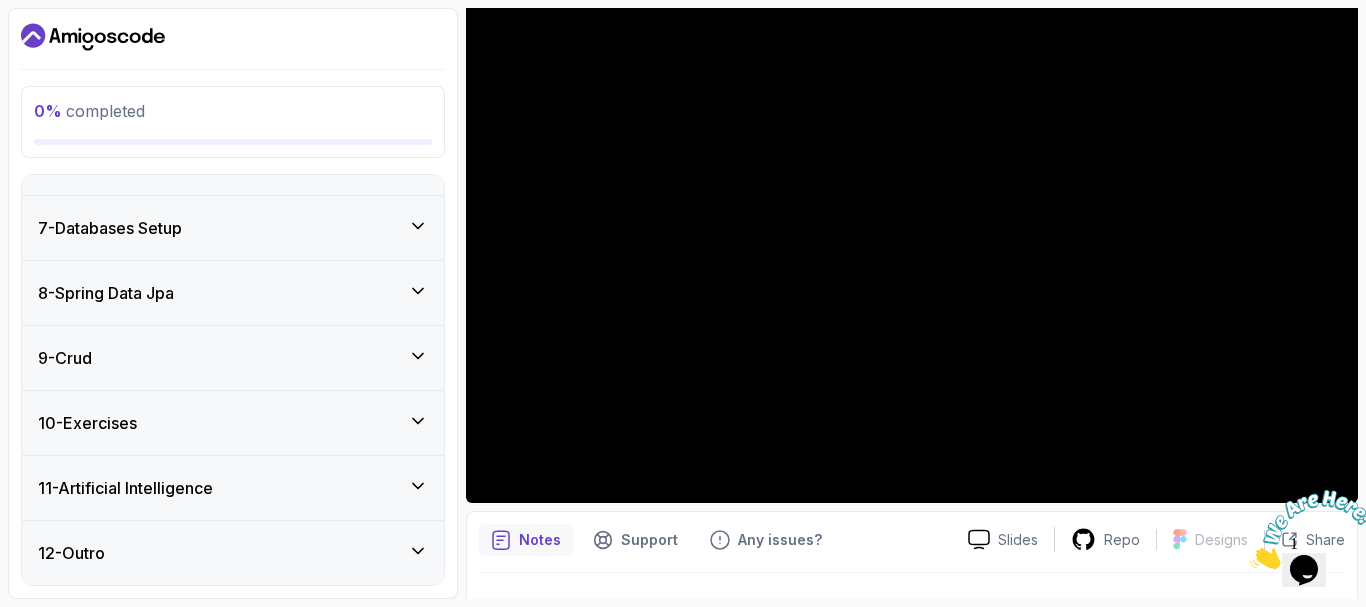click on "12  -  Outro" at bounding box center (233, 553) 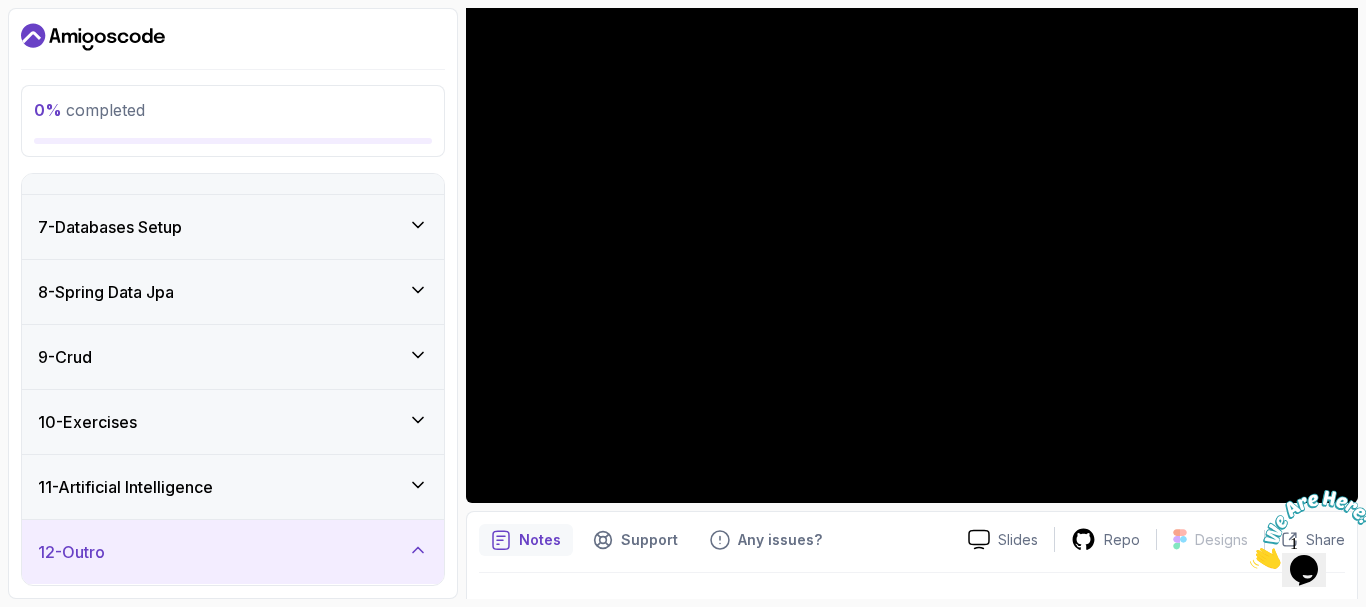 scroll, scrollTop: 536, scrollLeft: 0, axis: vertical 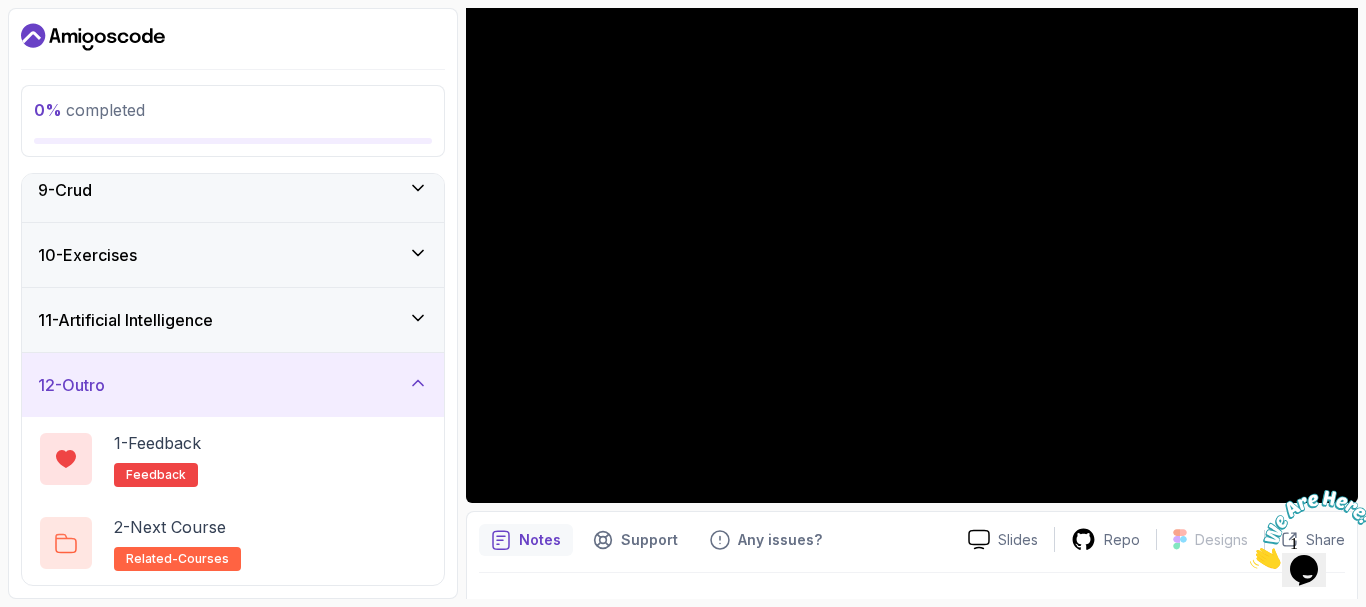 click 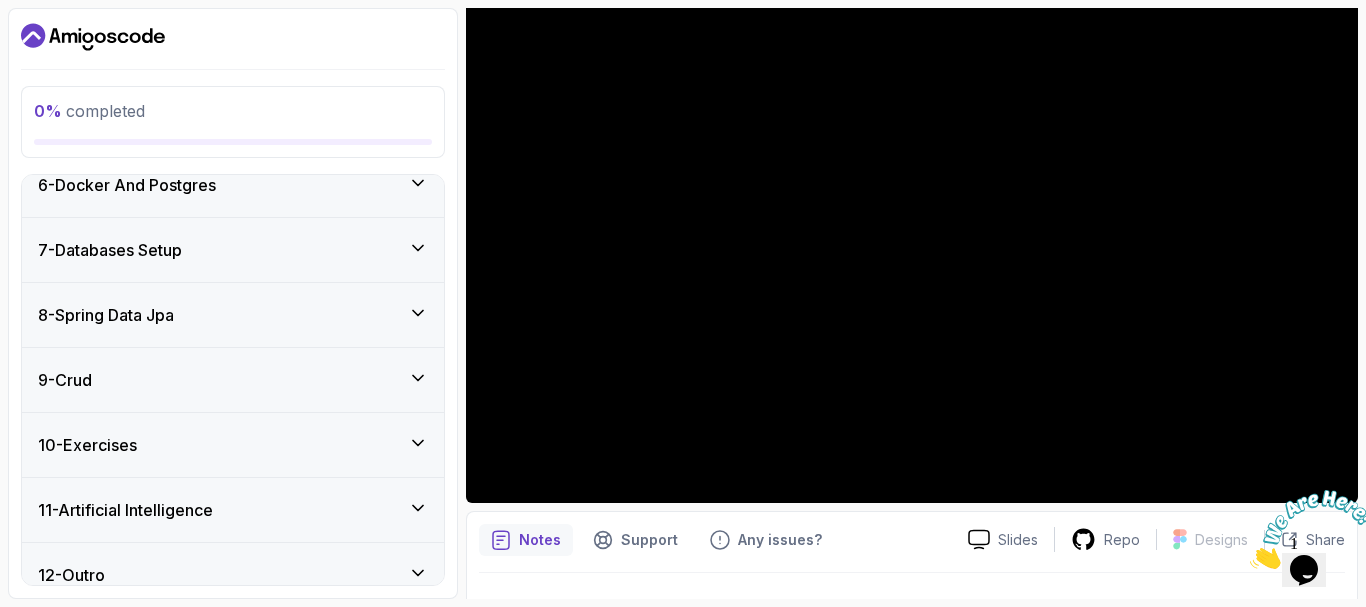 scroll, scrollTop: 344, scrollLeft: 0, axis: vertical 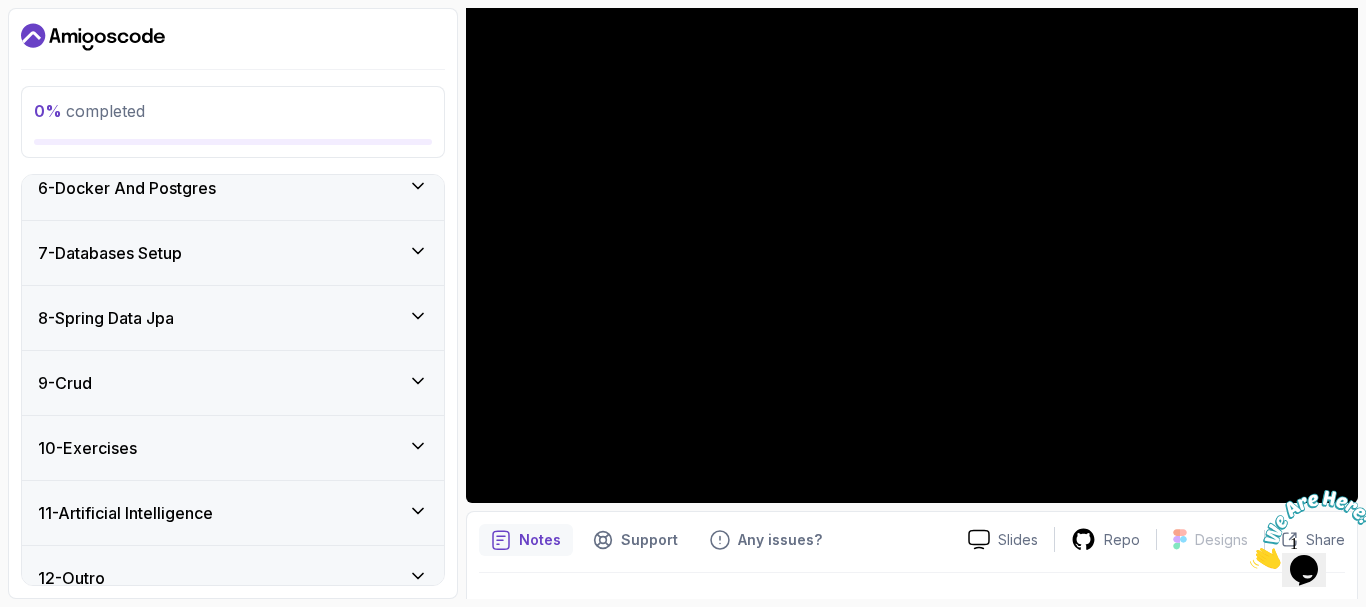 click 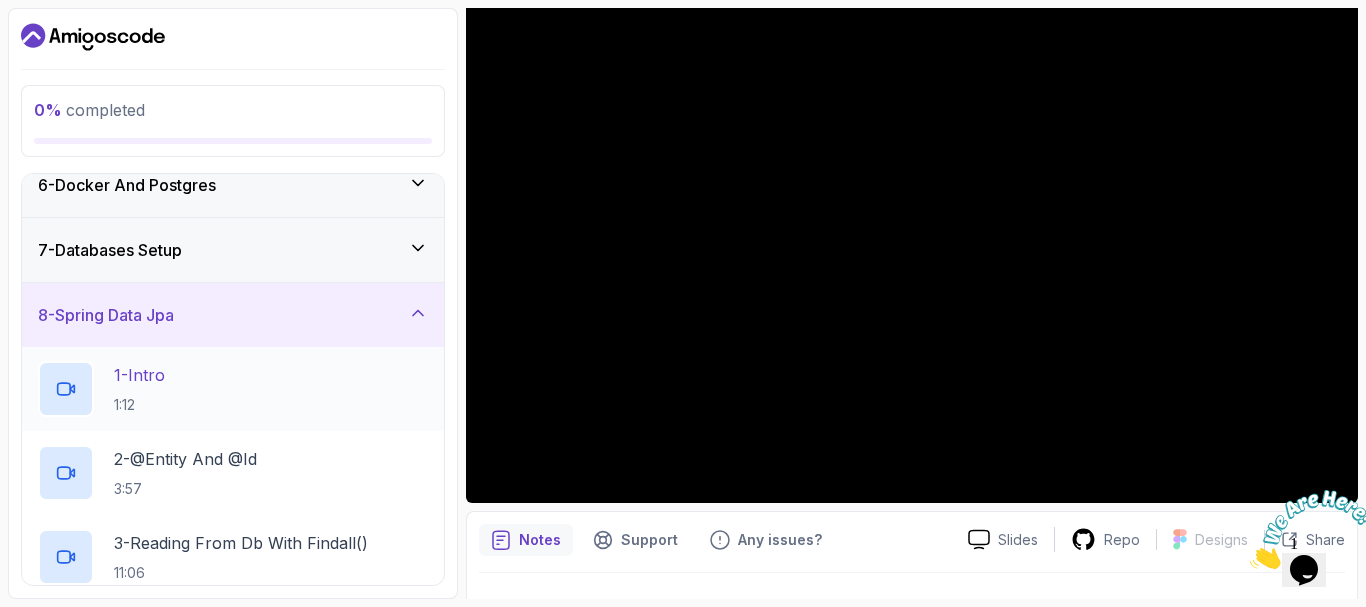 scroll, scrollTop: 298, scrollLeft: 0, axis: vertical 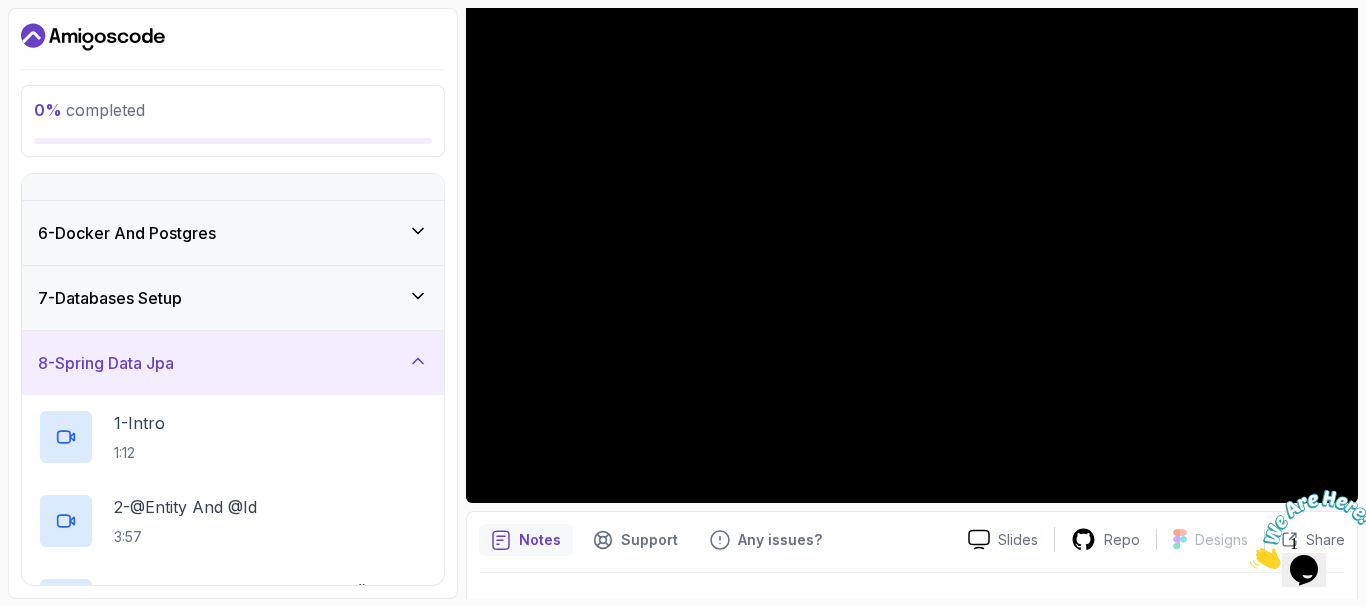 click on "8  -  Spring Data Jpa" at bounding box center (233, 363) 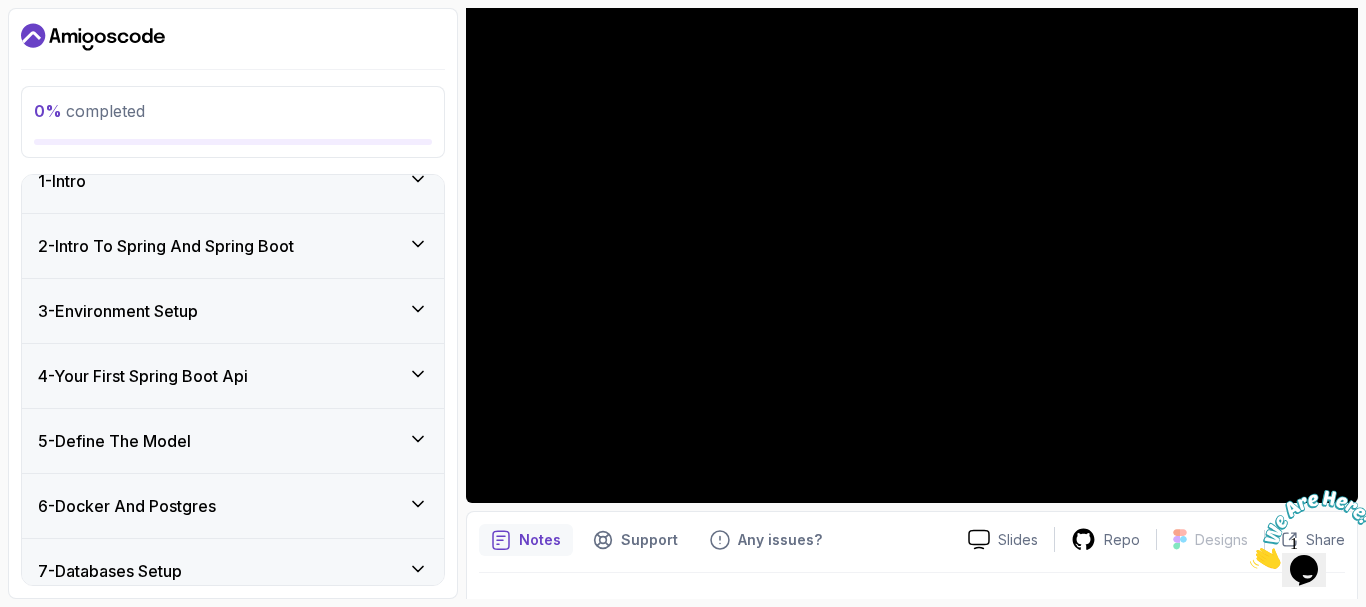 scroll, scrollTop: 0, scrollLeft: 0, axis: both 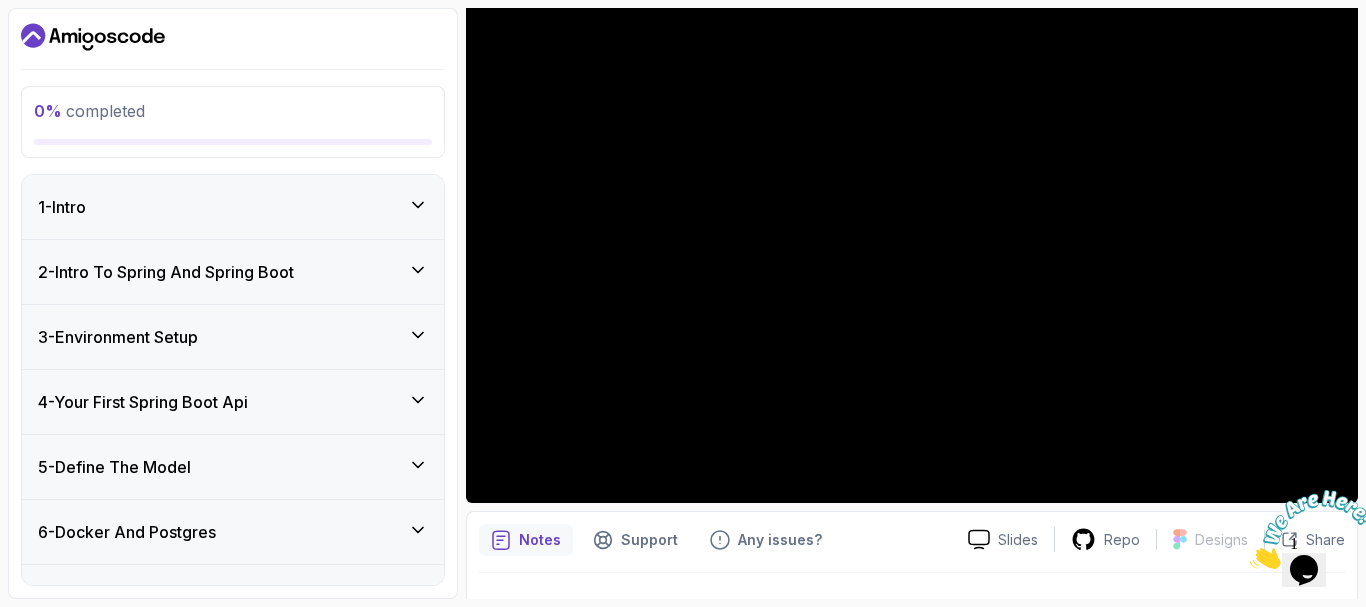 click on "1  -  Intro" at bounding box center [233, 207] 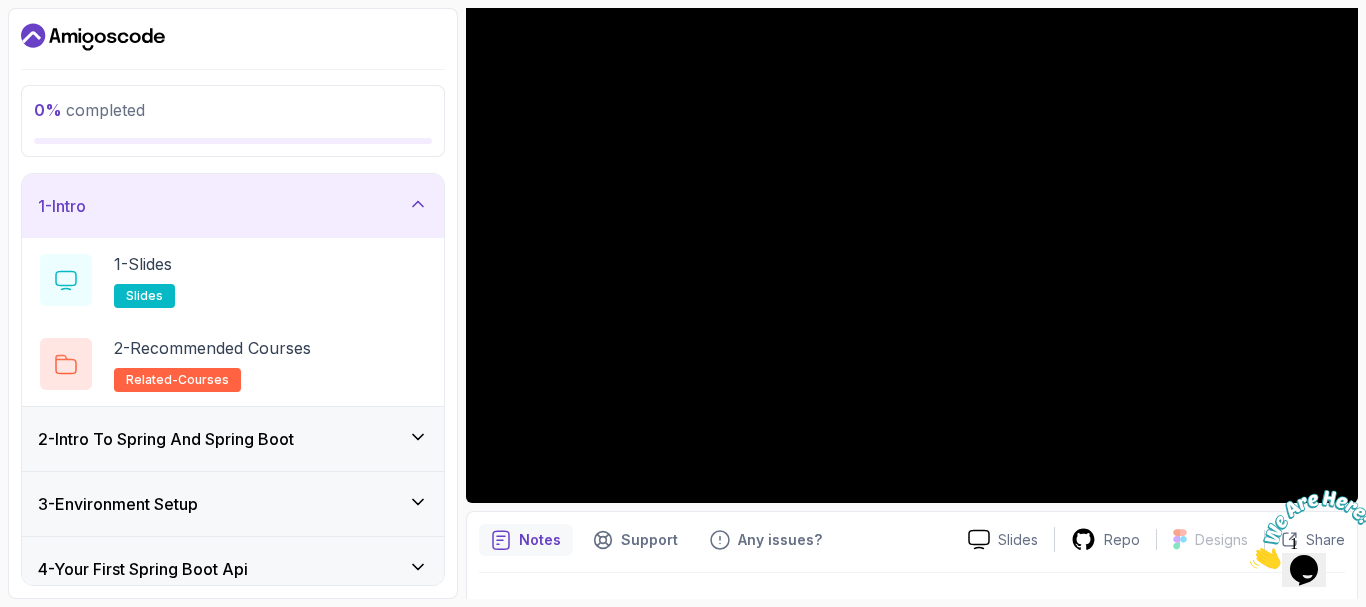 click on "2  -  Intro To Spring And Spring Boot" at bounding box center [233, 439] 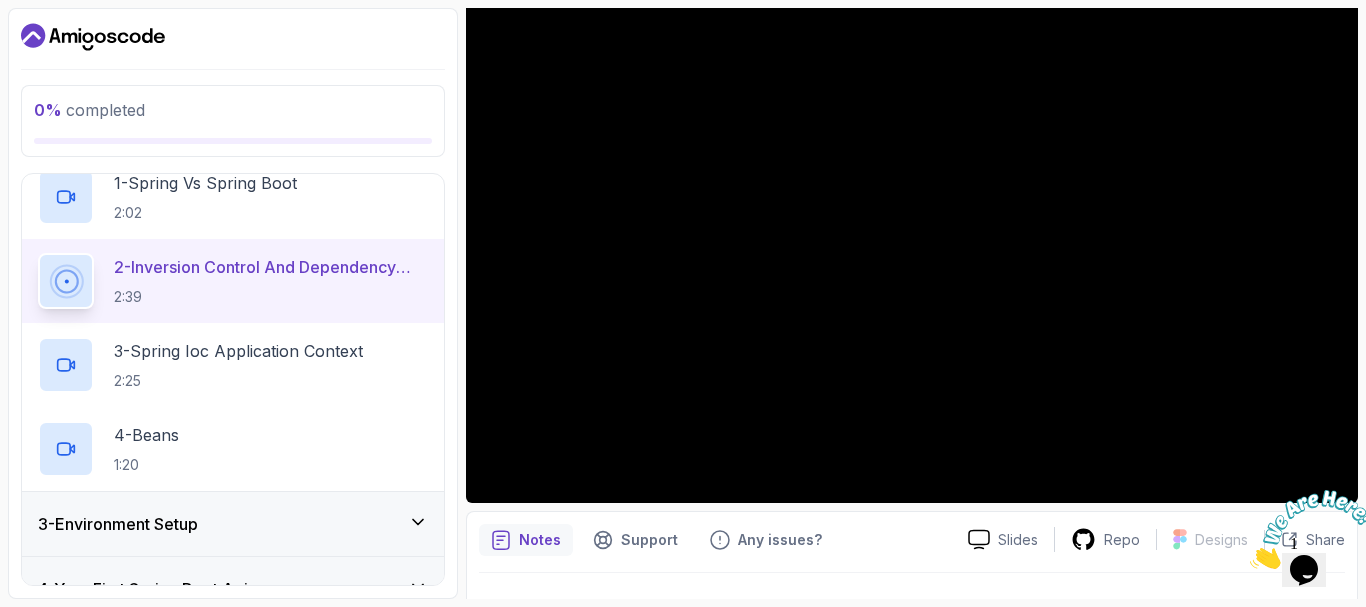 scroll, scrollTop: 149, scrollLeft: 0, axis: vertical 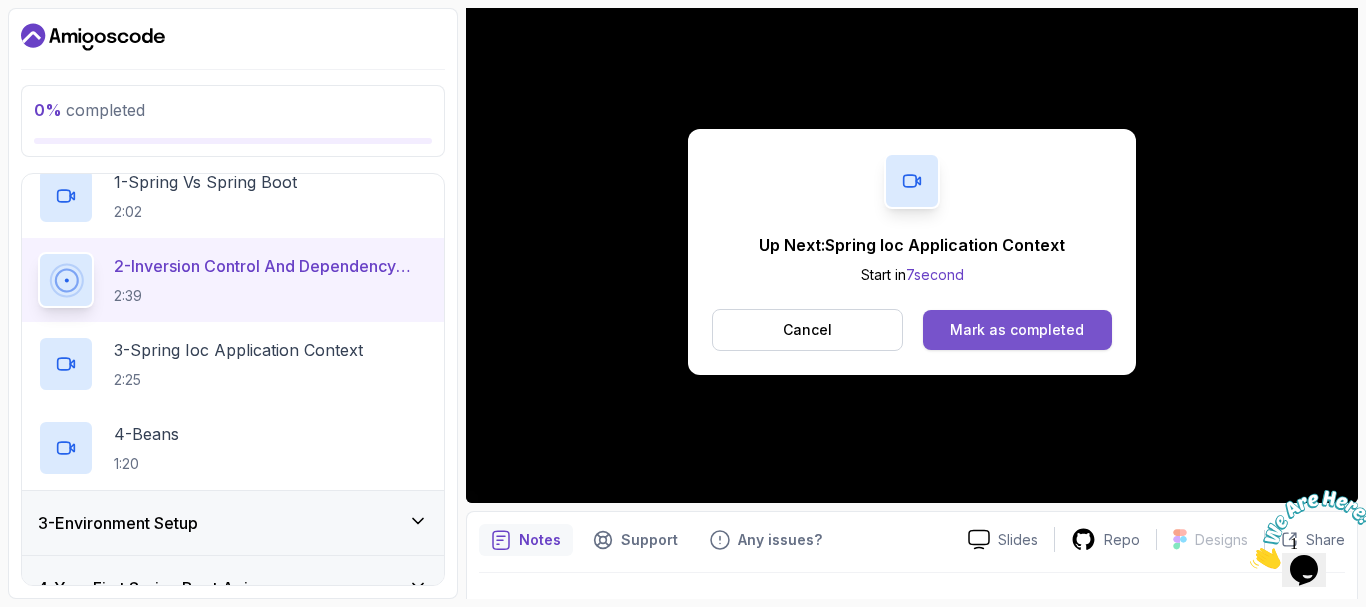 click on "Mark as completed" at bounding box center [1017, 330] 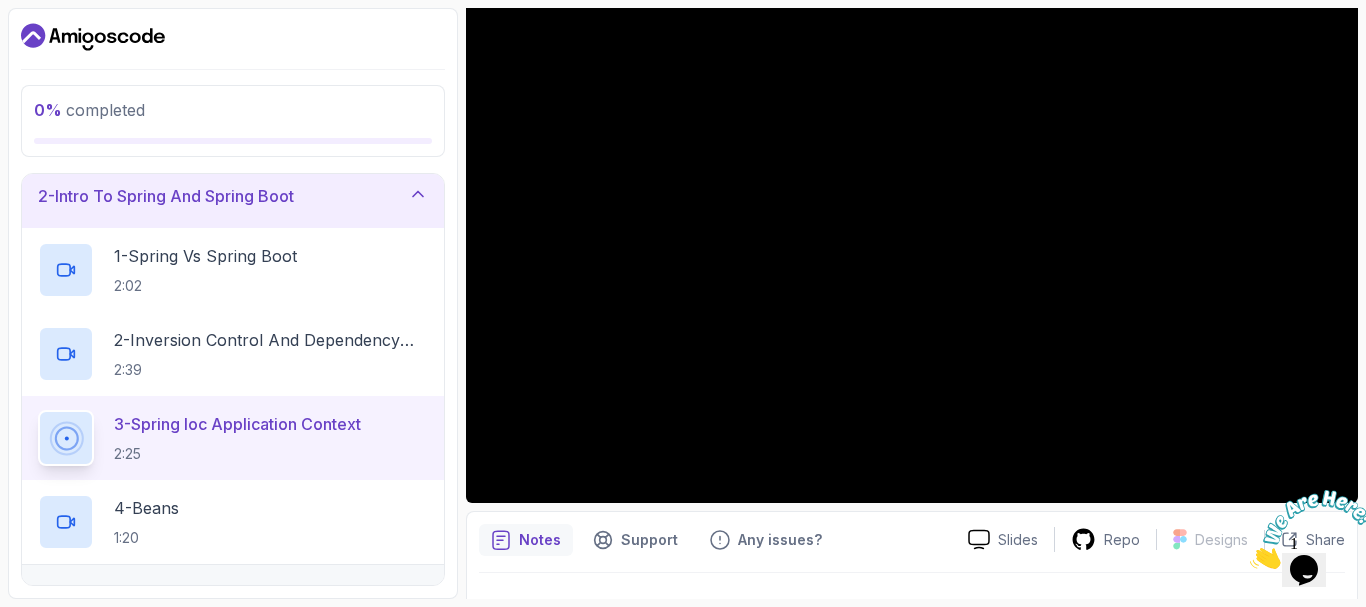 scroll, scrollTop: 71, scrollLeft: 0, axis: vertical 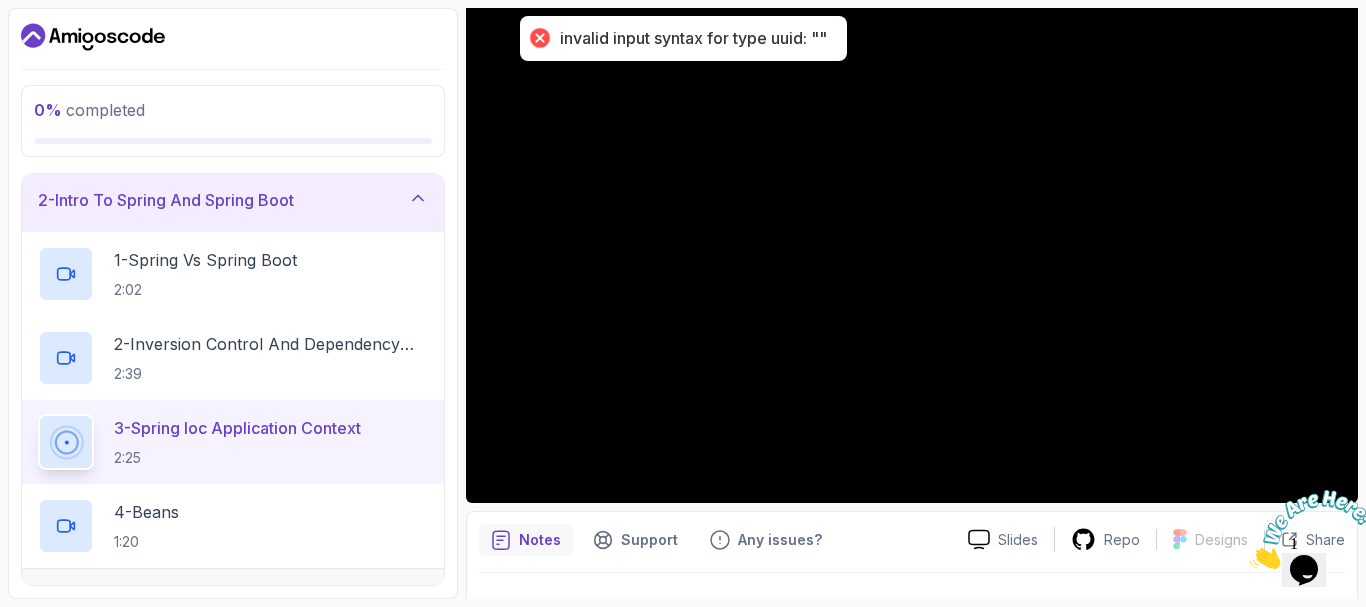 click on "invalid input syntax for type uuid: """ at bounding box center [693, 38] 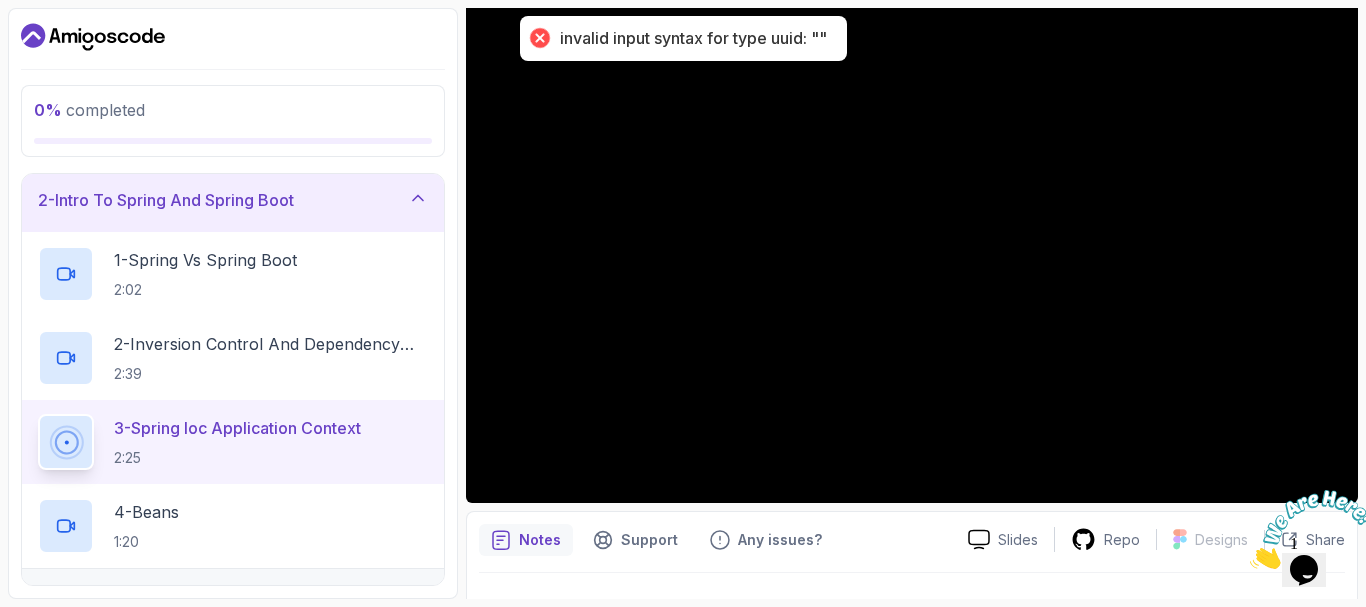 scroll, scrollTop: 220, scrollLeft: 0, axis: vertical 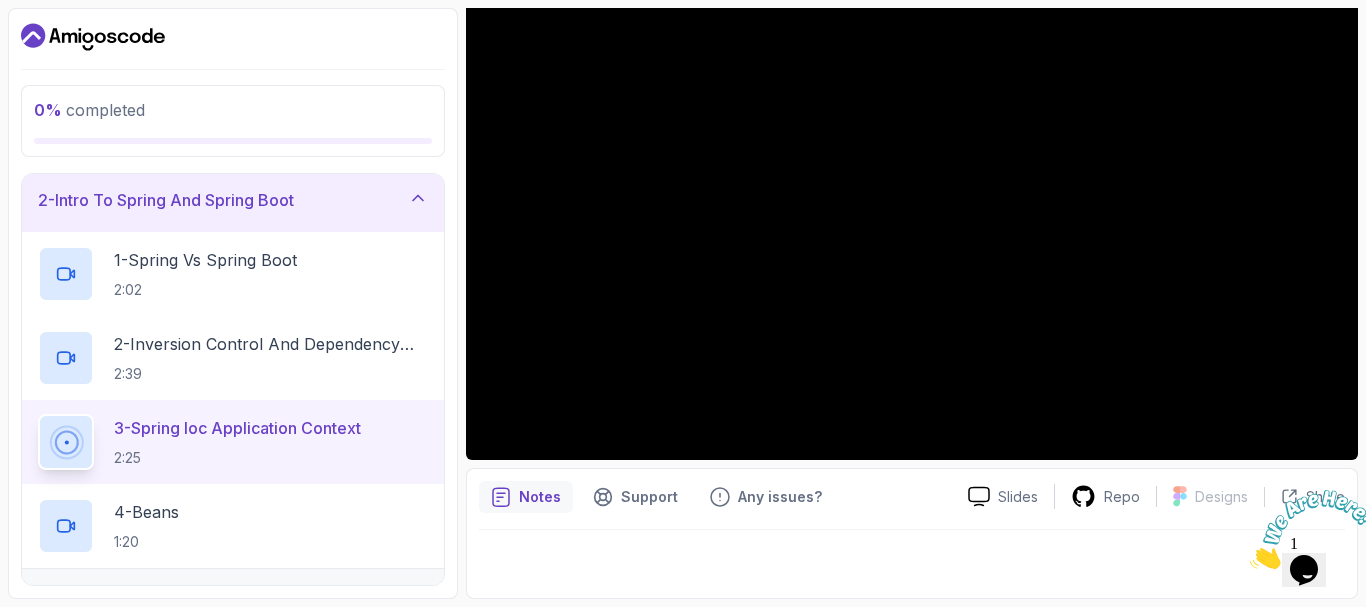 click on "0 % completed" at bounding box center [233, 121] 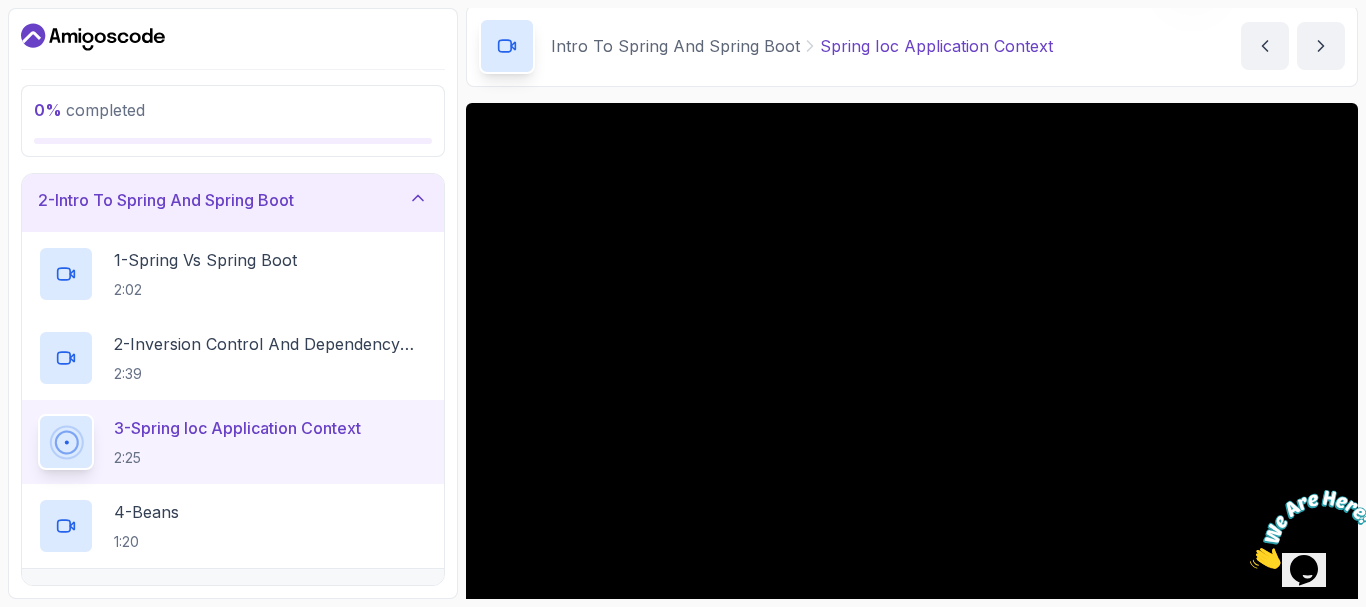 scroll, scrollTop: 220, scrollLeft: 0, axis: vertical 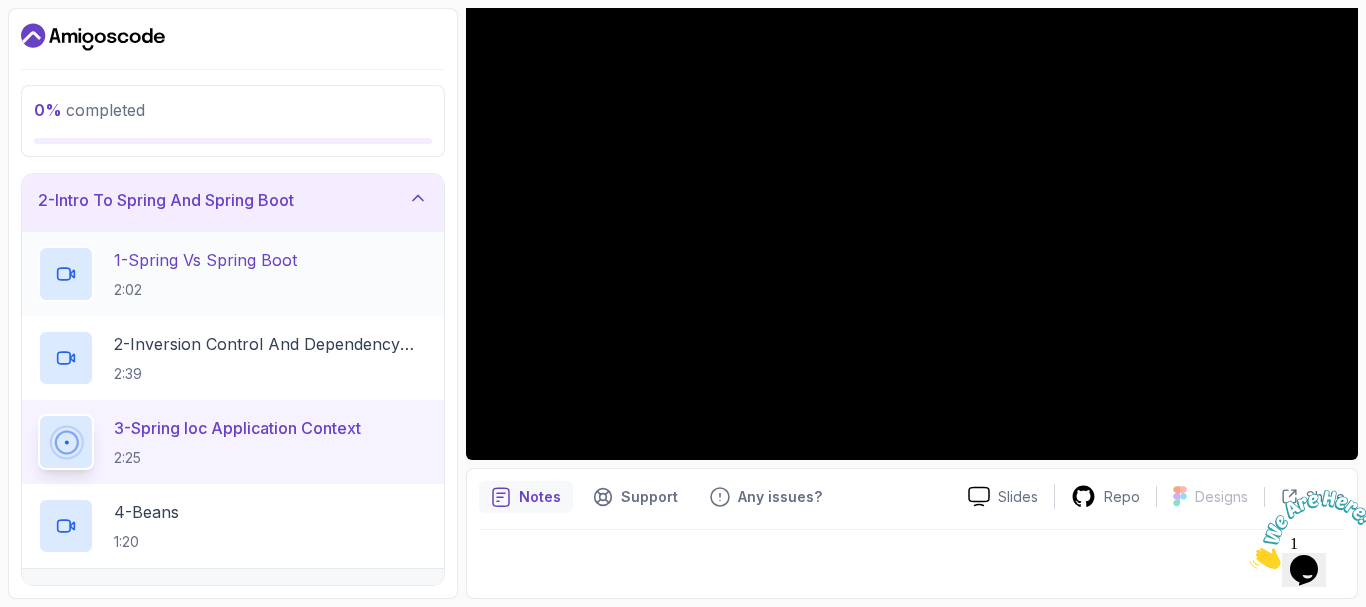 click on "1  -  Spring Vs Spring Boot 2:02" at bounding box center [205, 274] 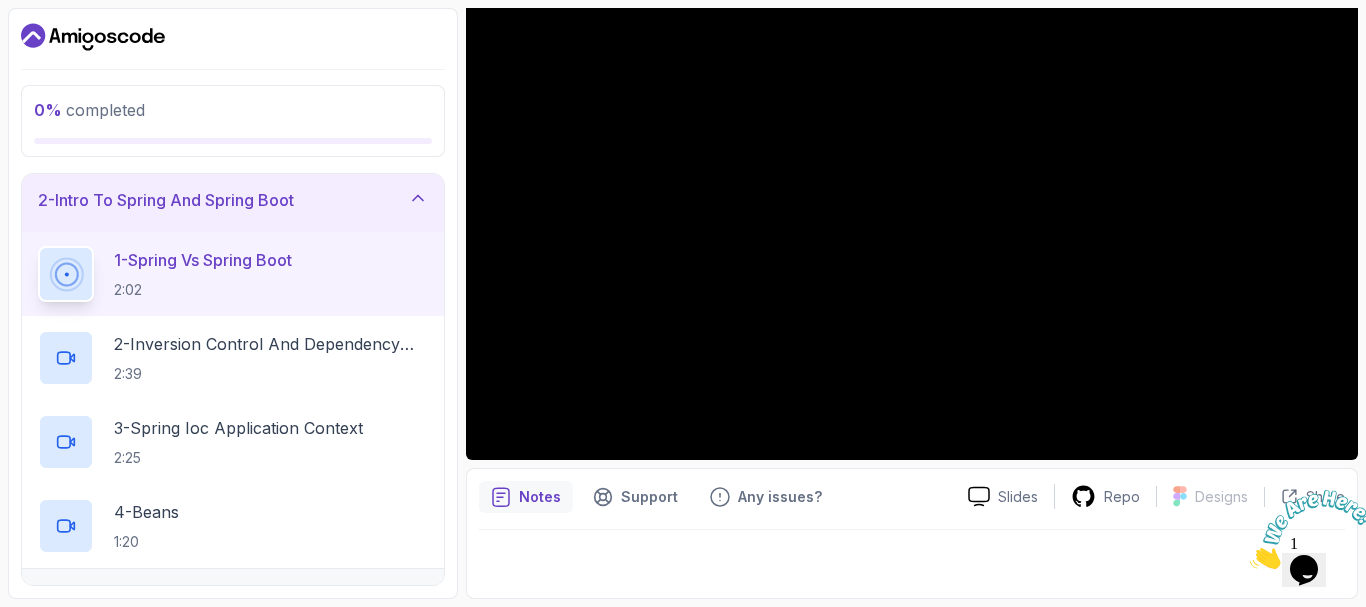 click on "0 % completed" at bounding box center (233, 110) 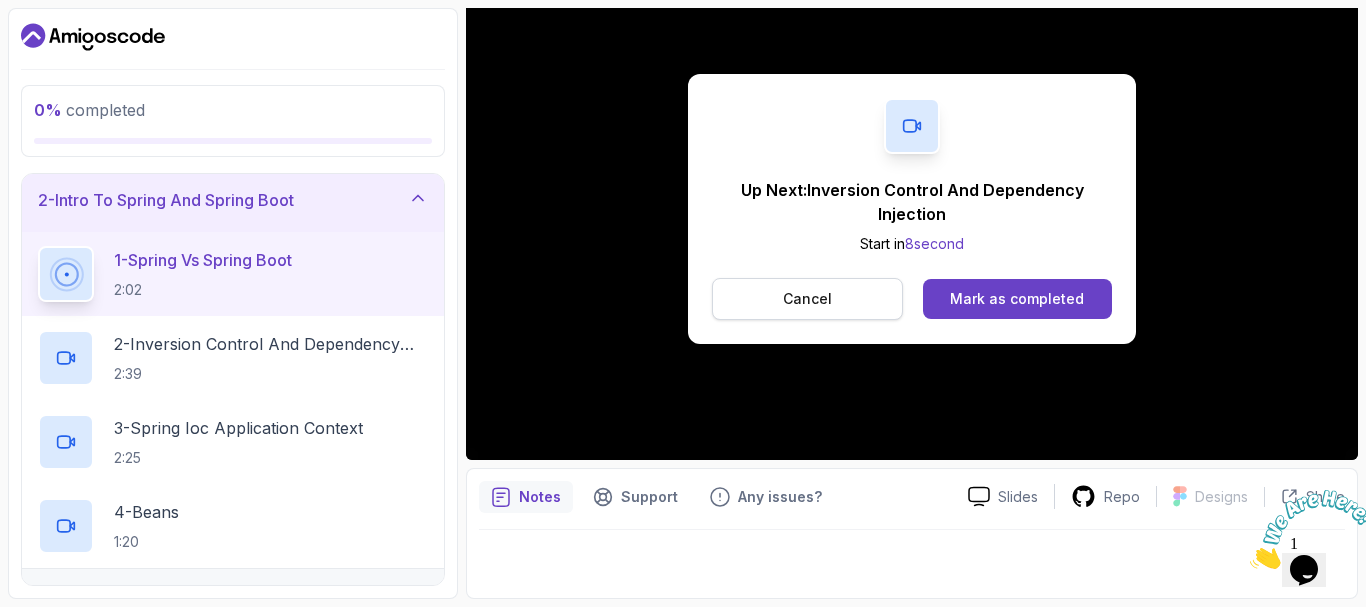 click on "Cancel" at bounding box center [807, 299] 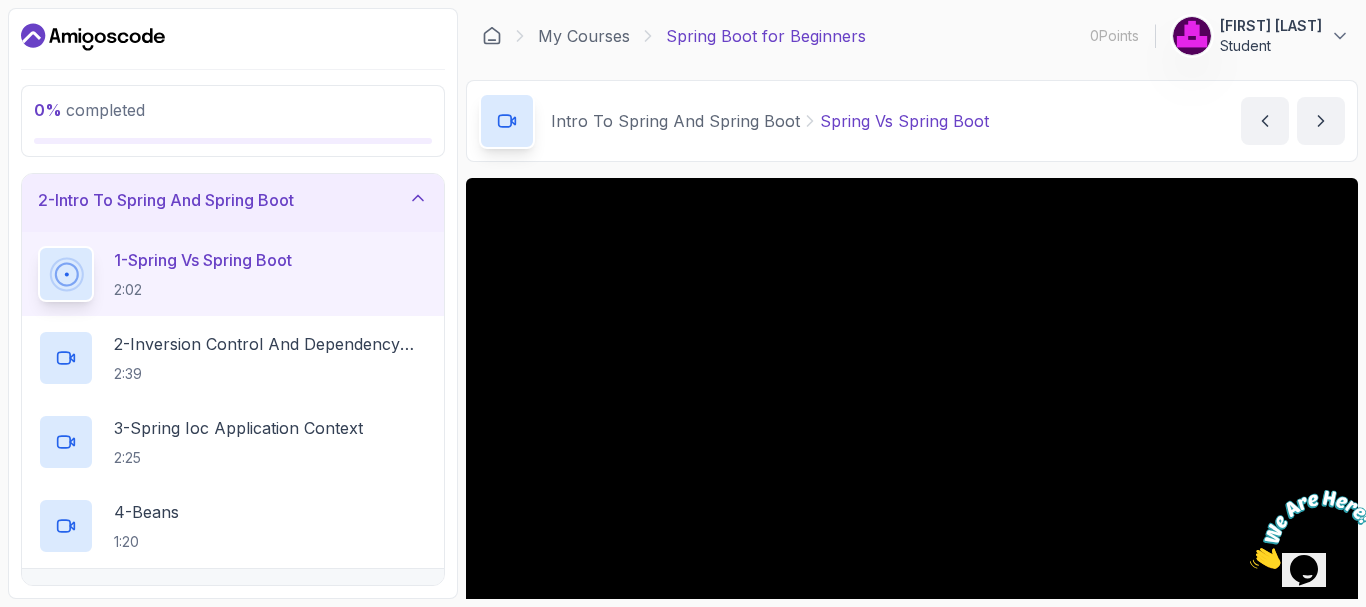 scroll, scrollTop: 220, scrollLeft: 0, axis: vertical 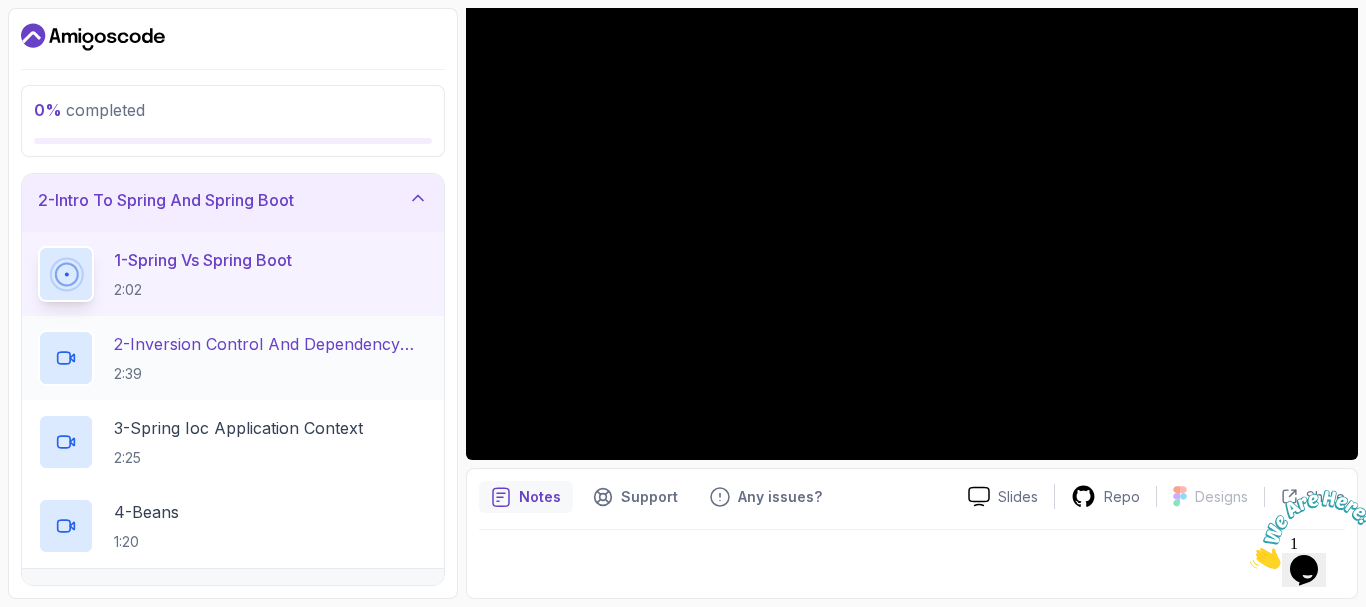 click on "2:39" at bounding box center (271, 374) 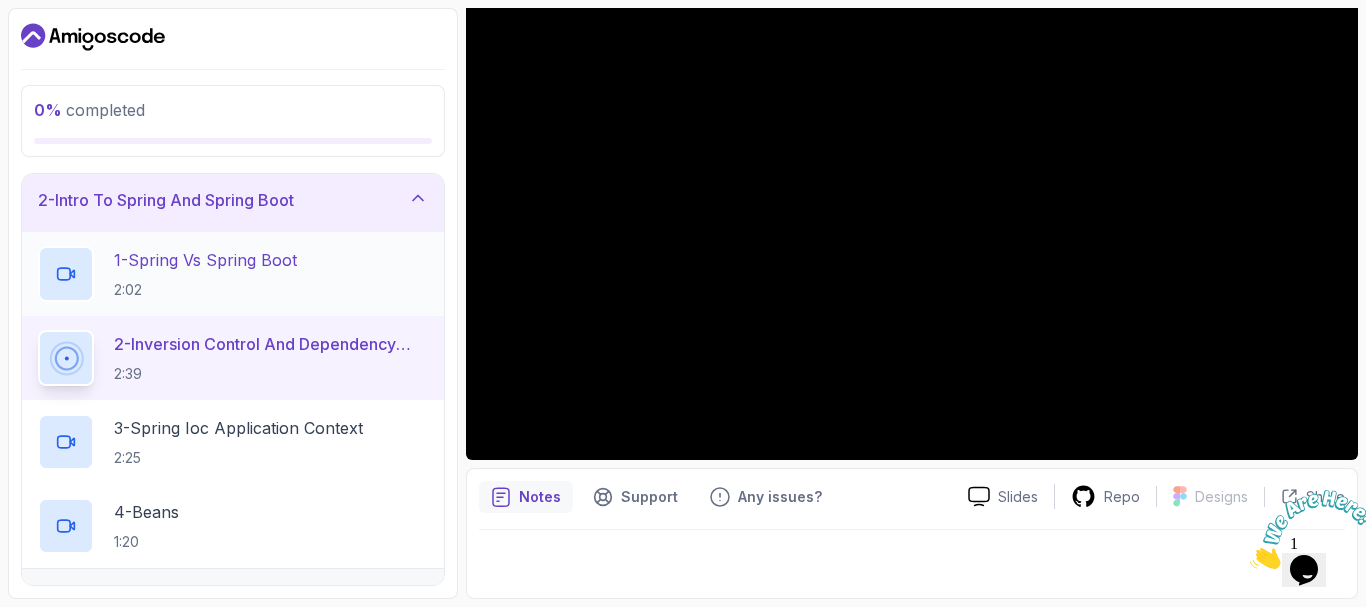 click on "1  -  Spring Vs Spring Boot 2:02" at bounding box center [233, 274] 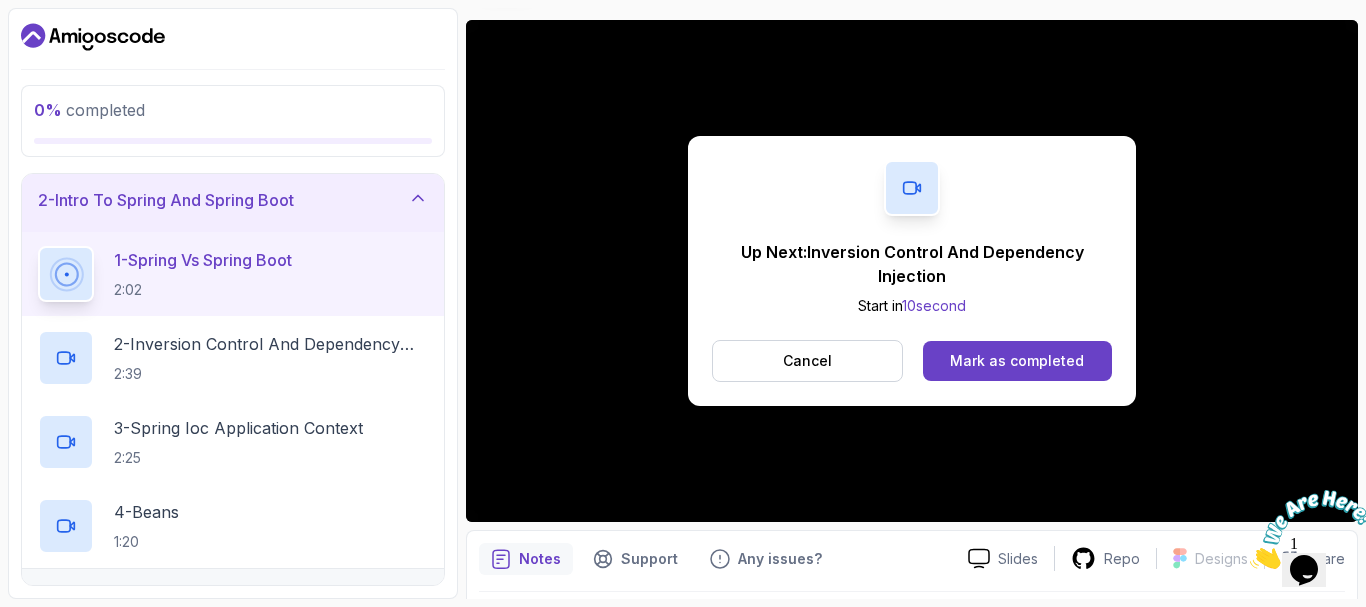 scroll, scrollTop: 157, scrollLeft: 0, axis: vertical 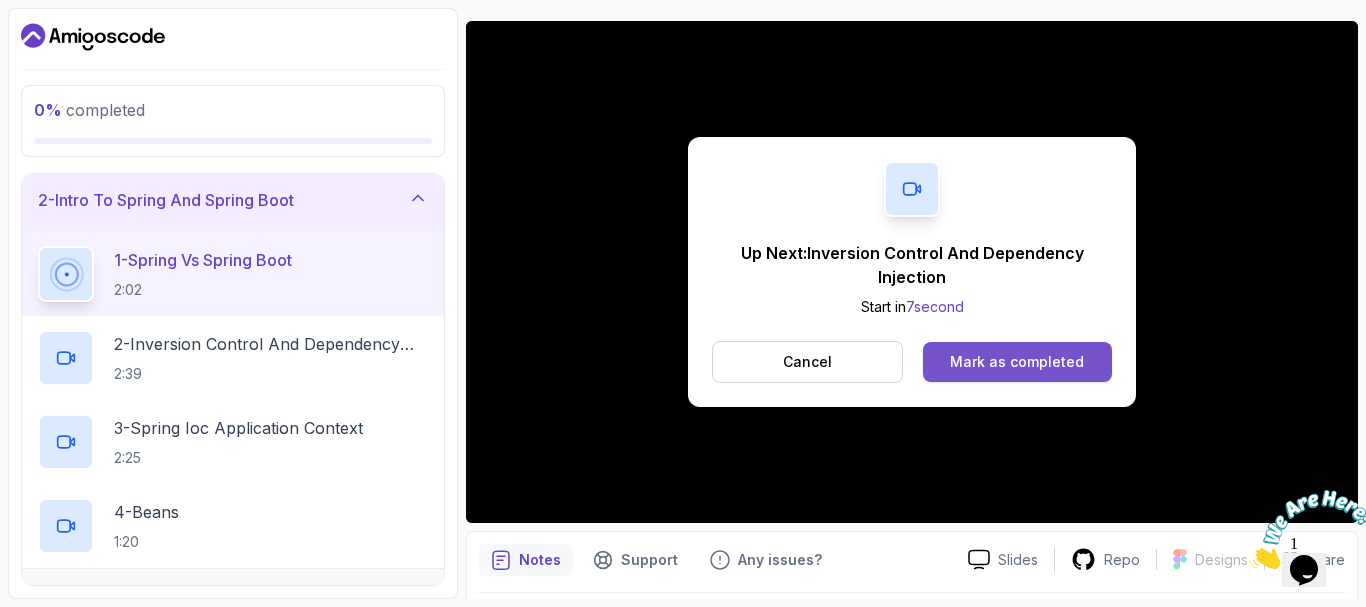 click on "Mark as completed" at bounding box center (1017, 362) 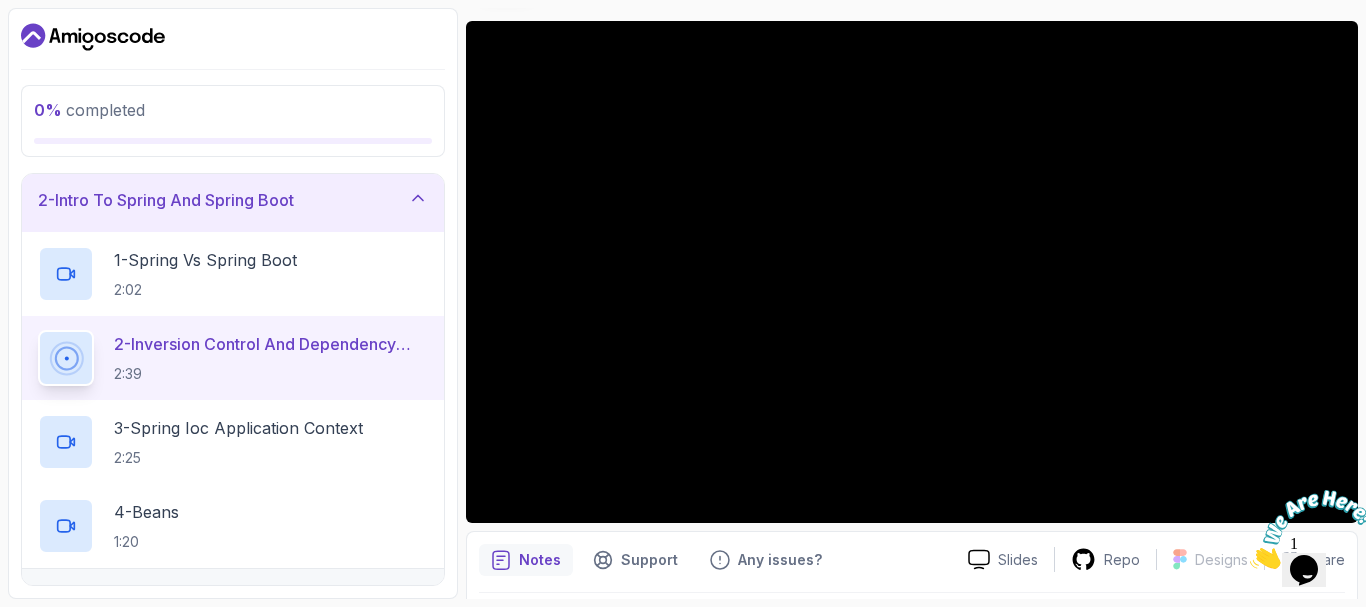 scroll, scrollTop: 0, scrollLeft: 0, axis: both 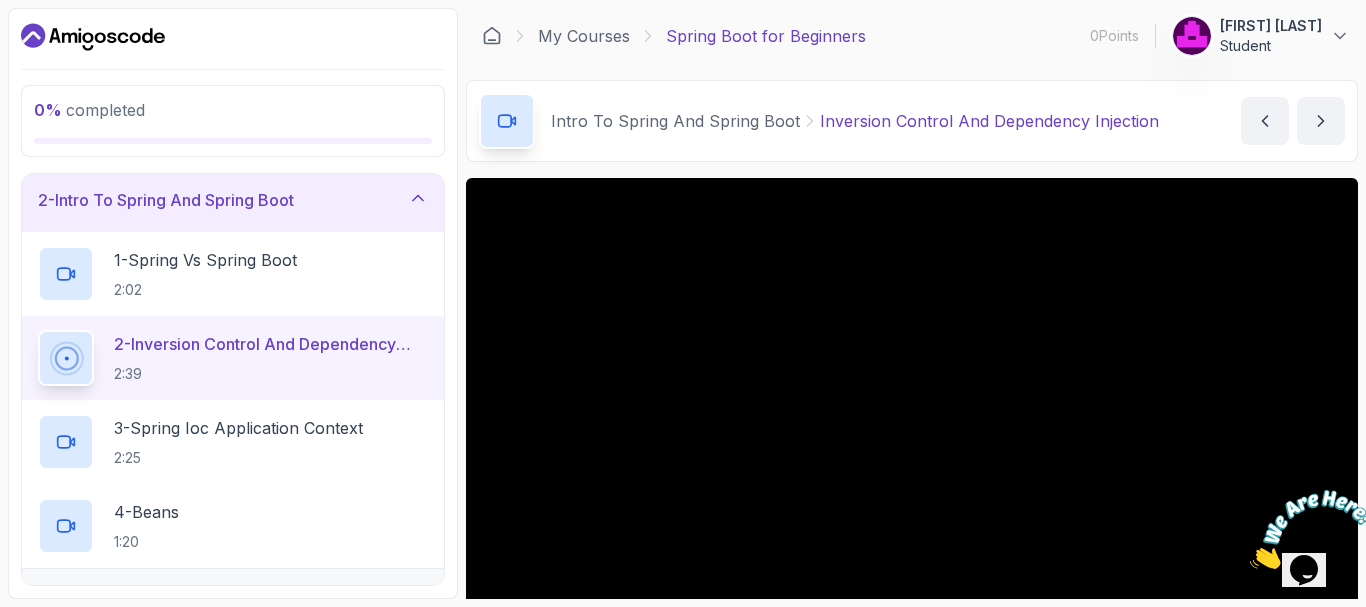 click on "Student" at bounding box center [1271, 46] 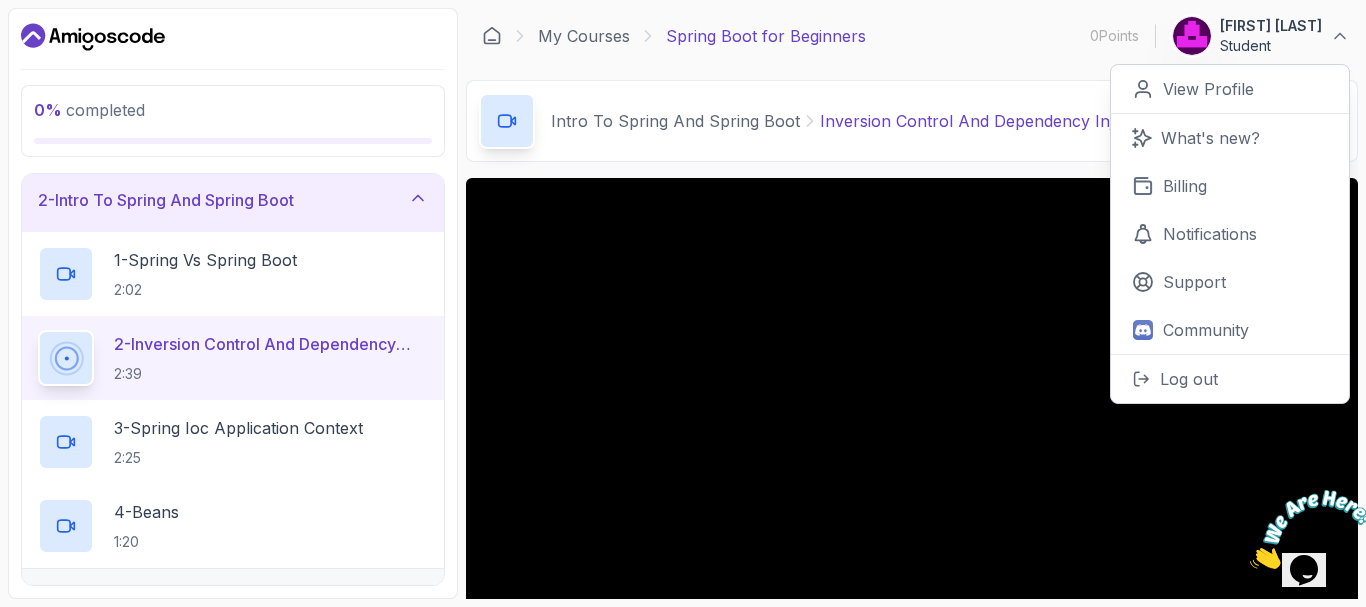 click on "Student" at bounding box center [1271, 46] 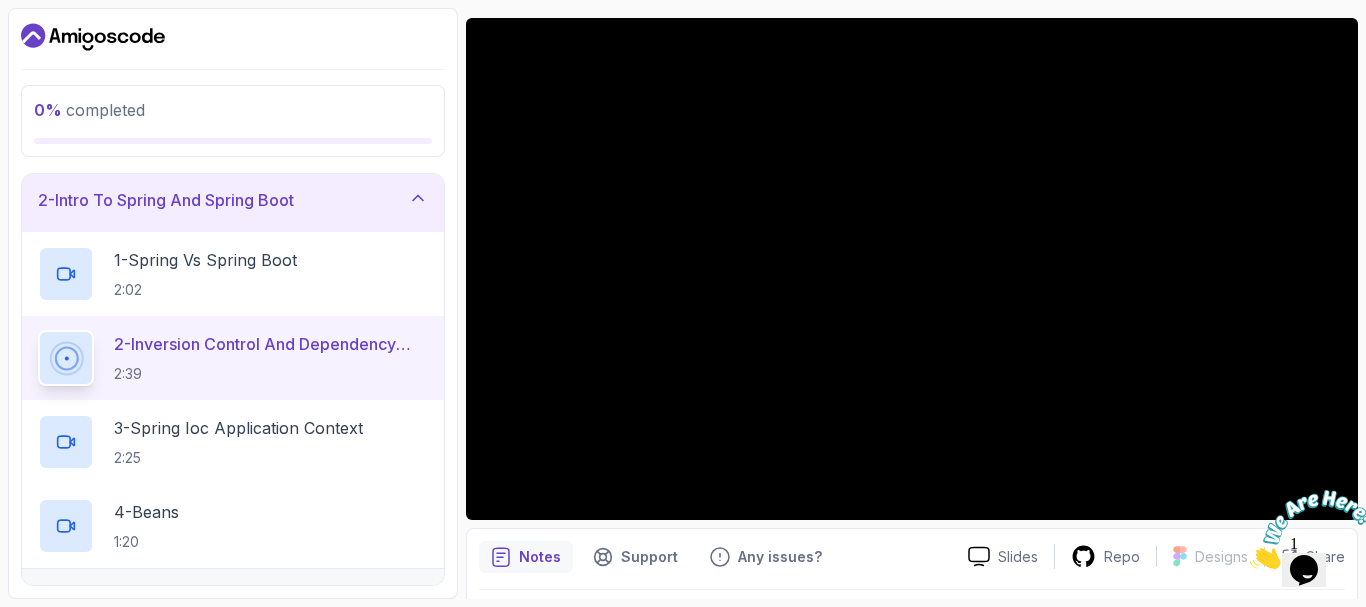scroll, scrollTop: 220, scrollLeft: 0, axis: vertical 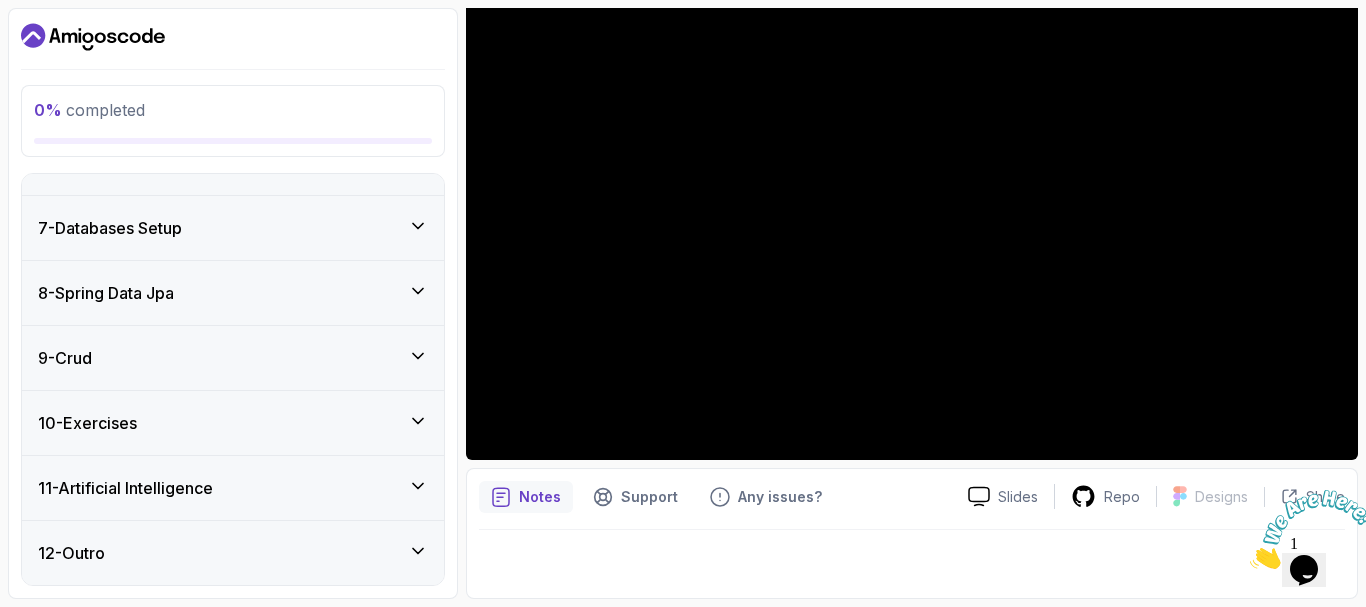 click on "8  -  Spring Data Jpa" at bounding box center [233, 293] 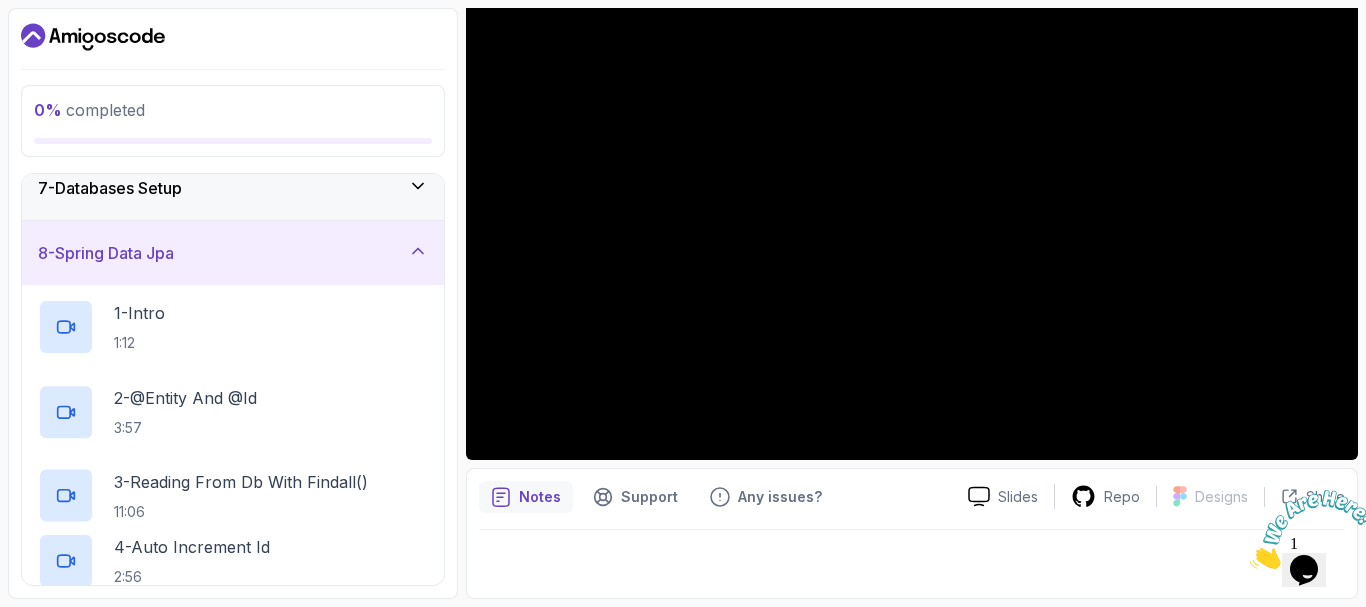 scroll, scrollTop: 368, scrollLeft: 0, axis: vertical 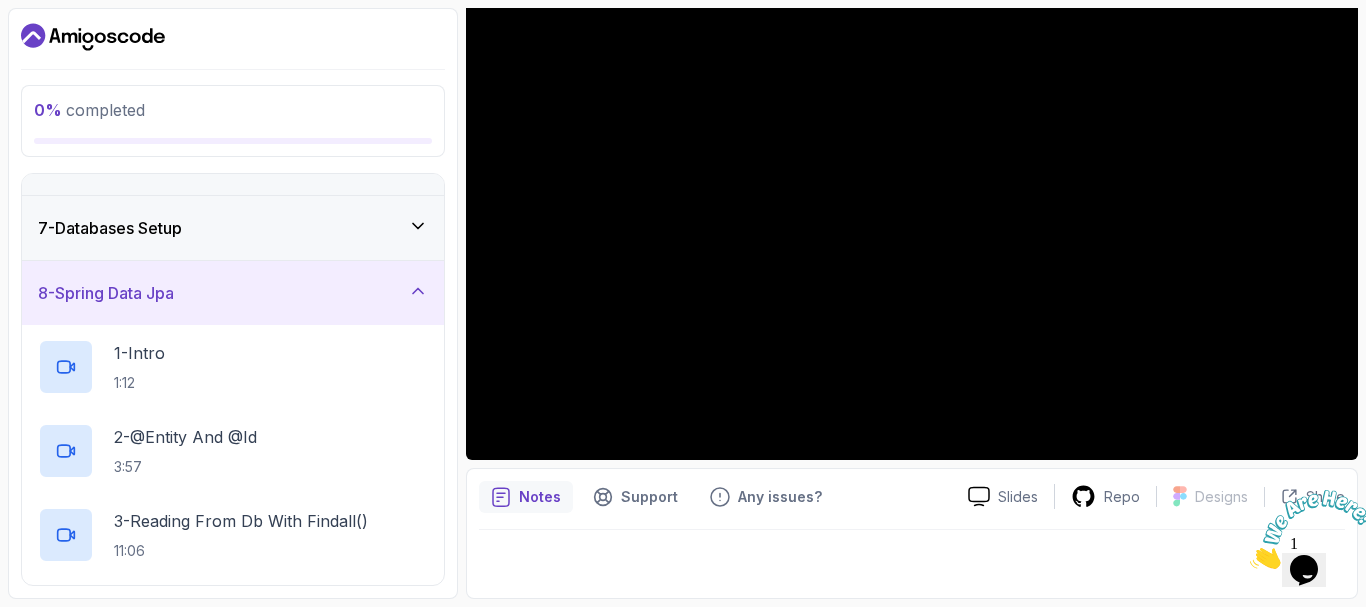 click on "8  -  Spring Data Jpa" at bounding box center (233, 293) 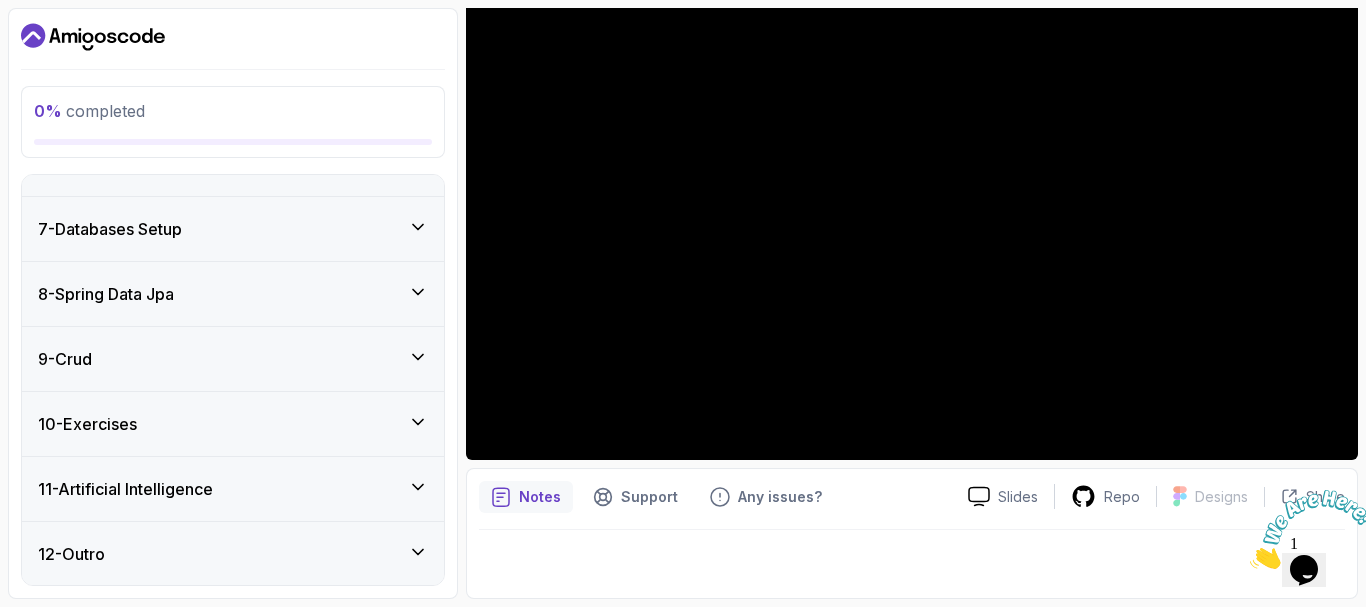 click on "7  -  Databases Setup" at bounding box center (233, 229) 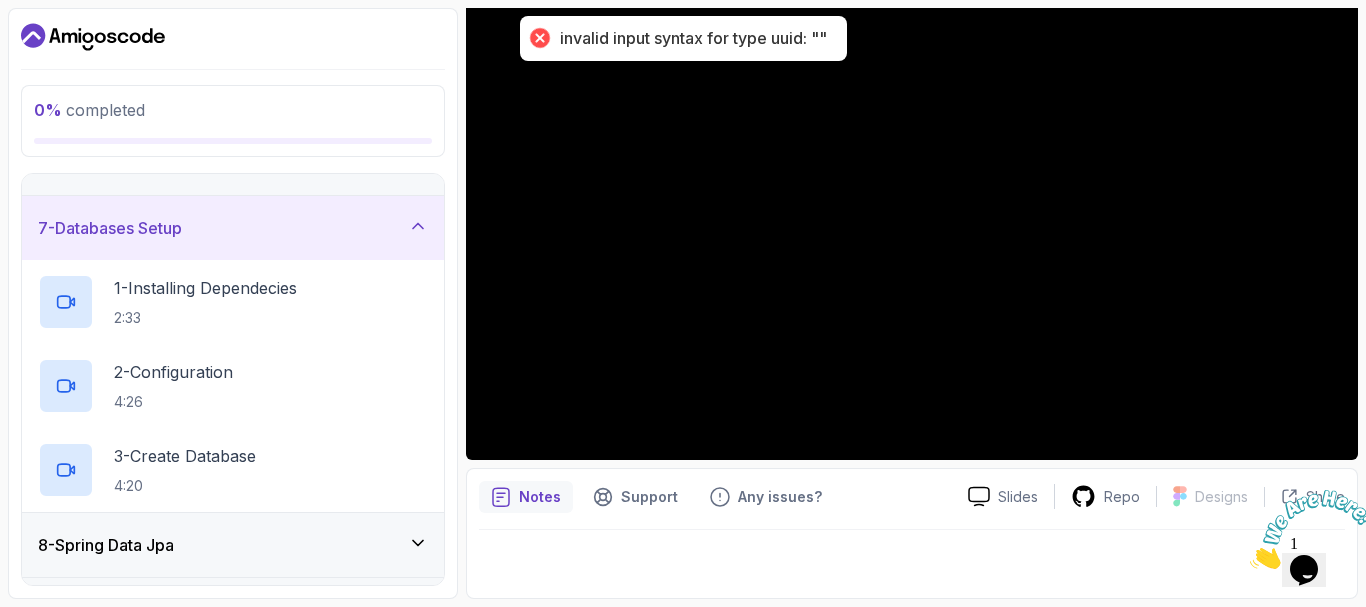 click on "7  -  Databases Setup" at bounding box center (233, 228) 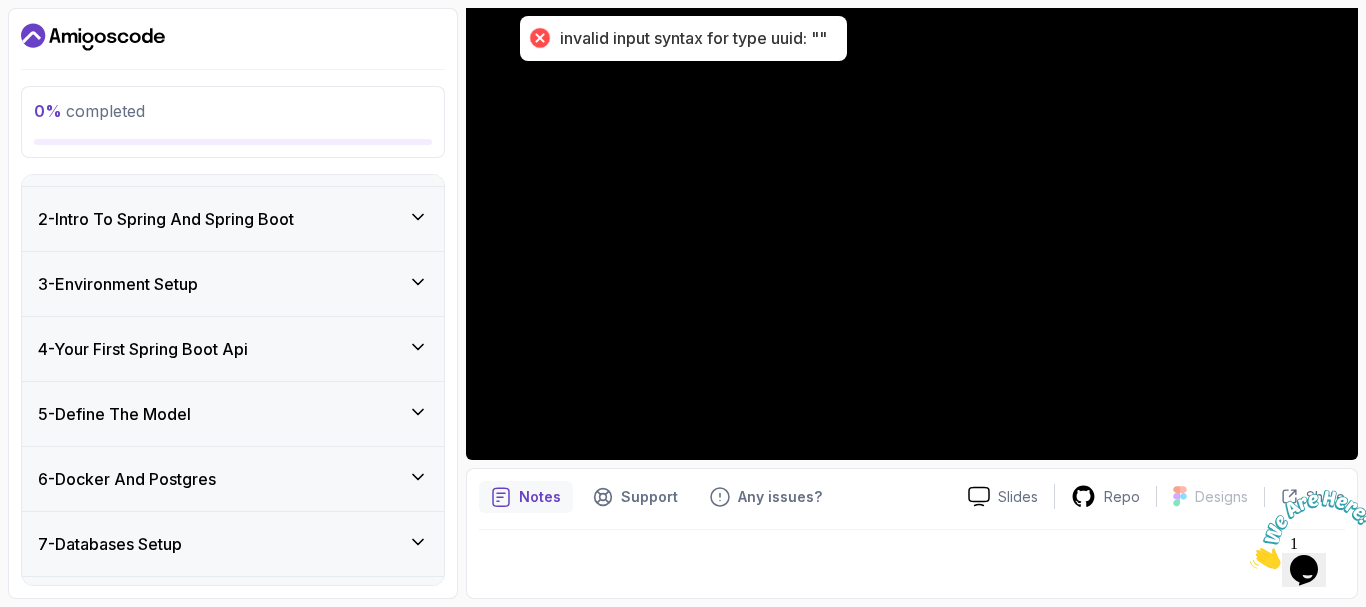 scroll, scrollTop: 0, scrollLeft: 0, axis: both 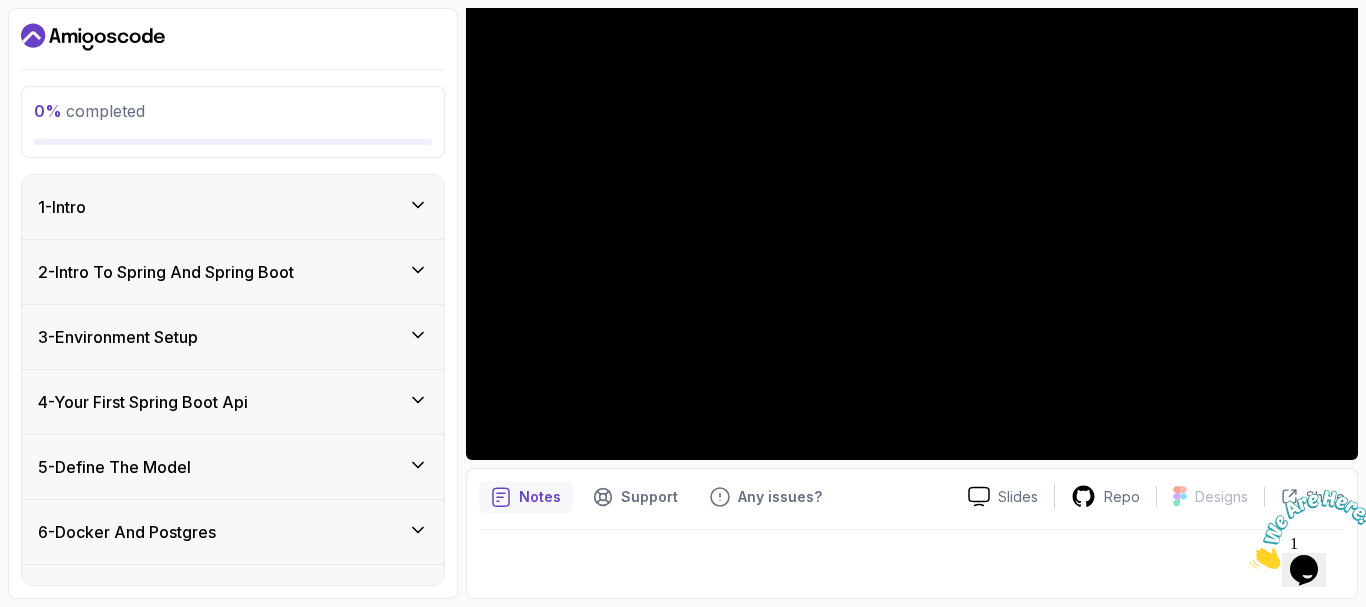 click on "2  -  Intro To Spring And Spring Boot" at bounding box center (233, 272) 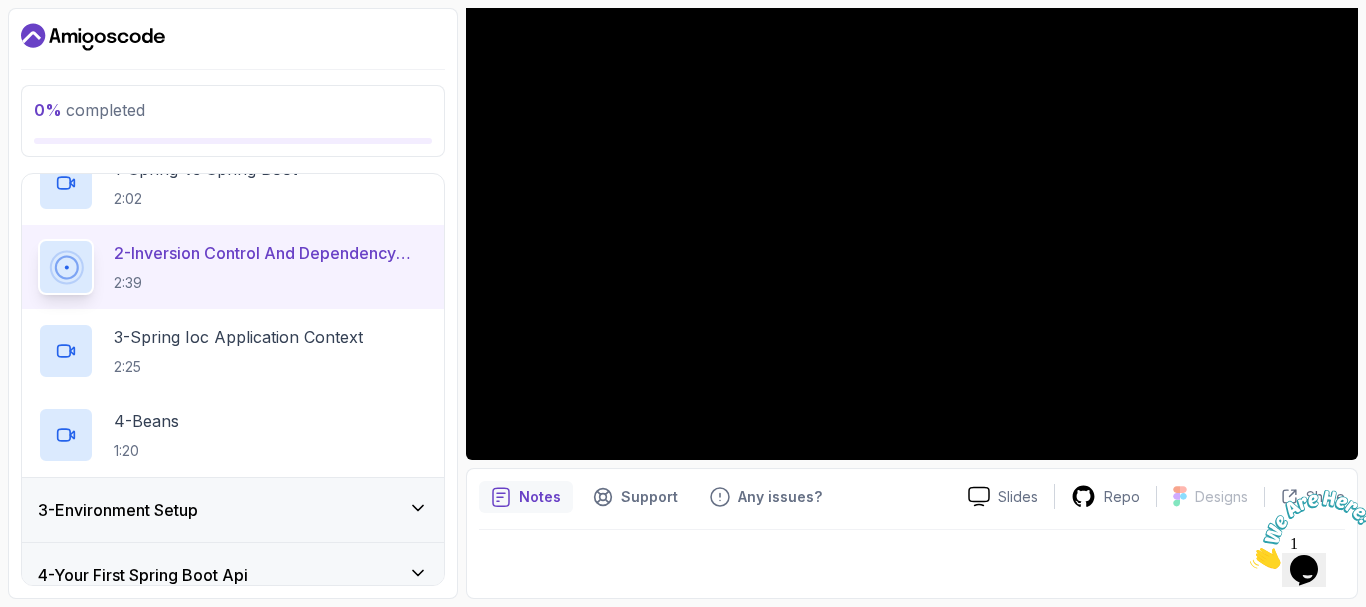 scroll, scrollTop: 165, scrollLeft: 0, axis: vertical 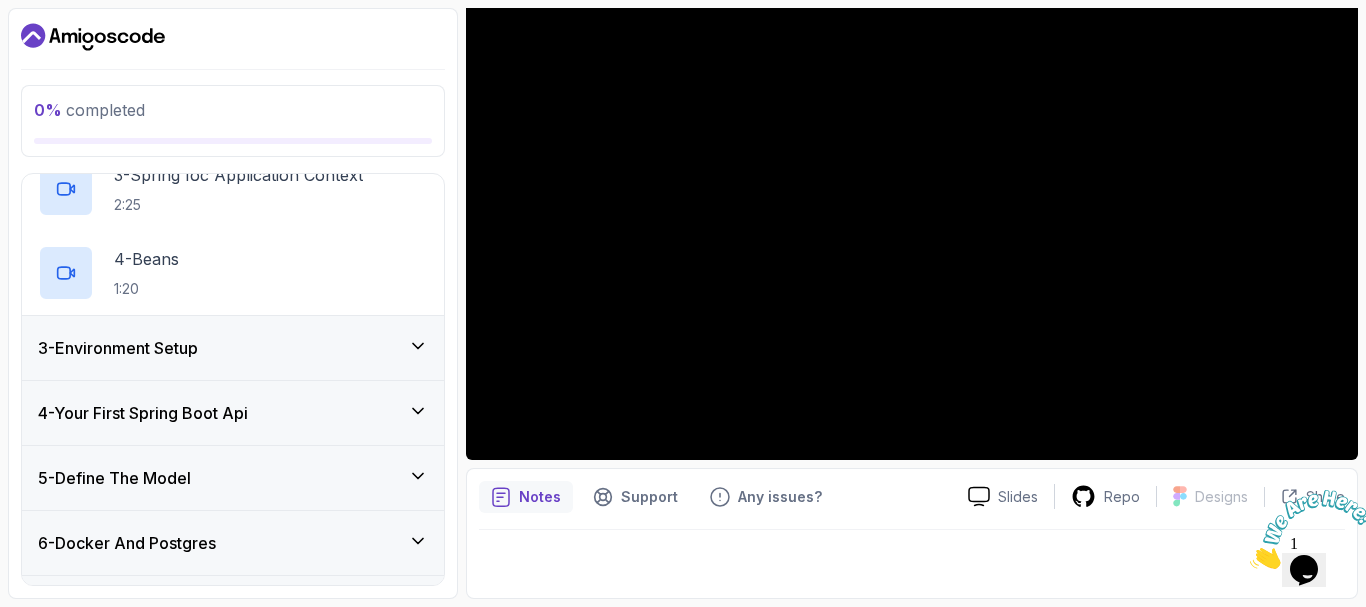 click on "3  -  Environment Setup" at bounding box center (233, 348) 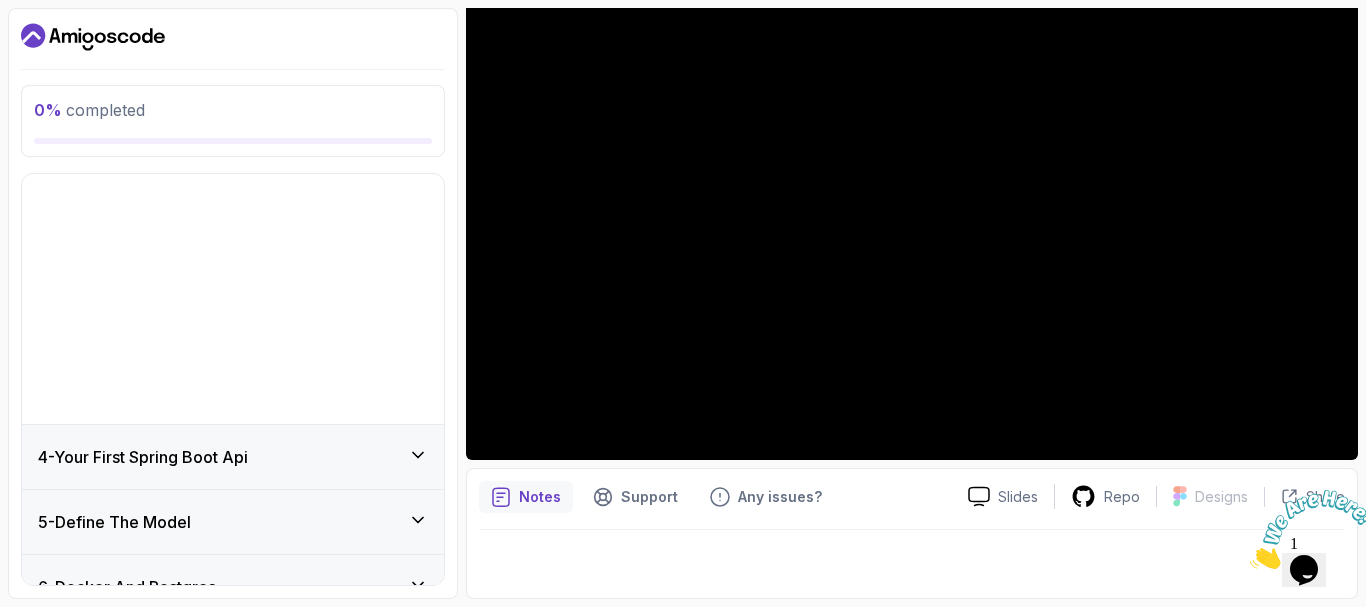 scroll, scrollTop: 189, scrollLeft: 0, axis: vertical 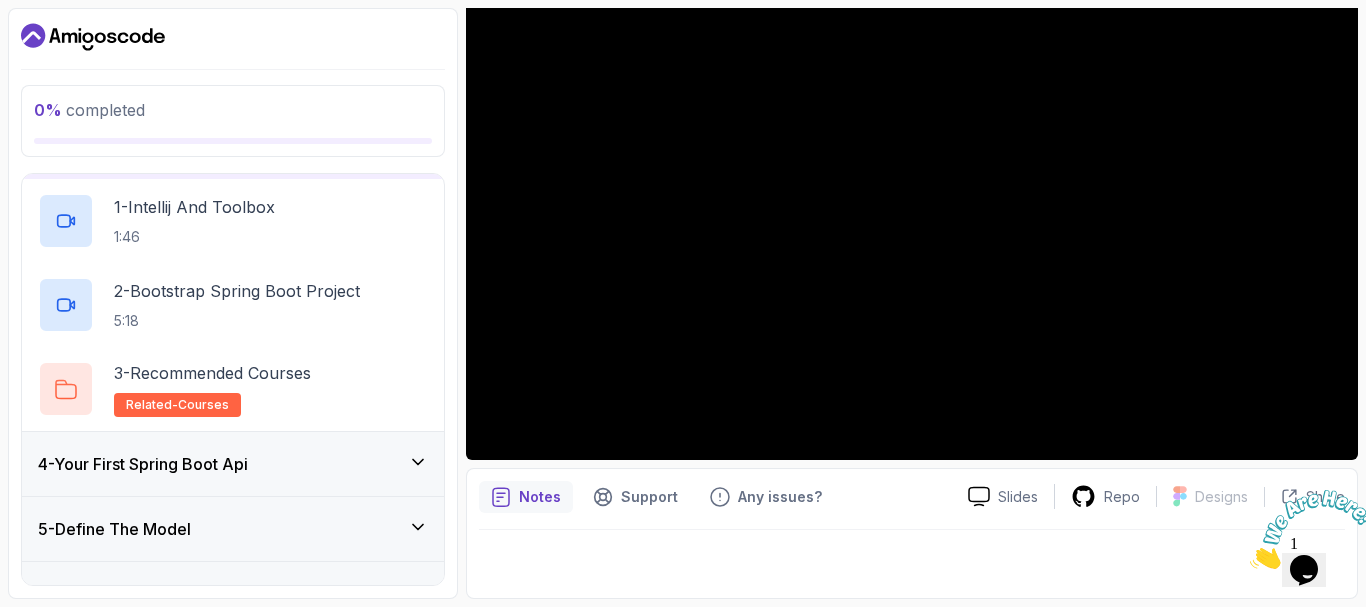 click on "4  -  Your First Spring Boot Api" at bounding box center [233, 464] 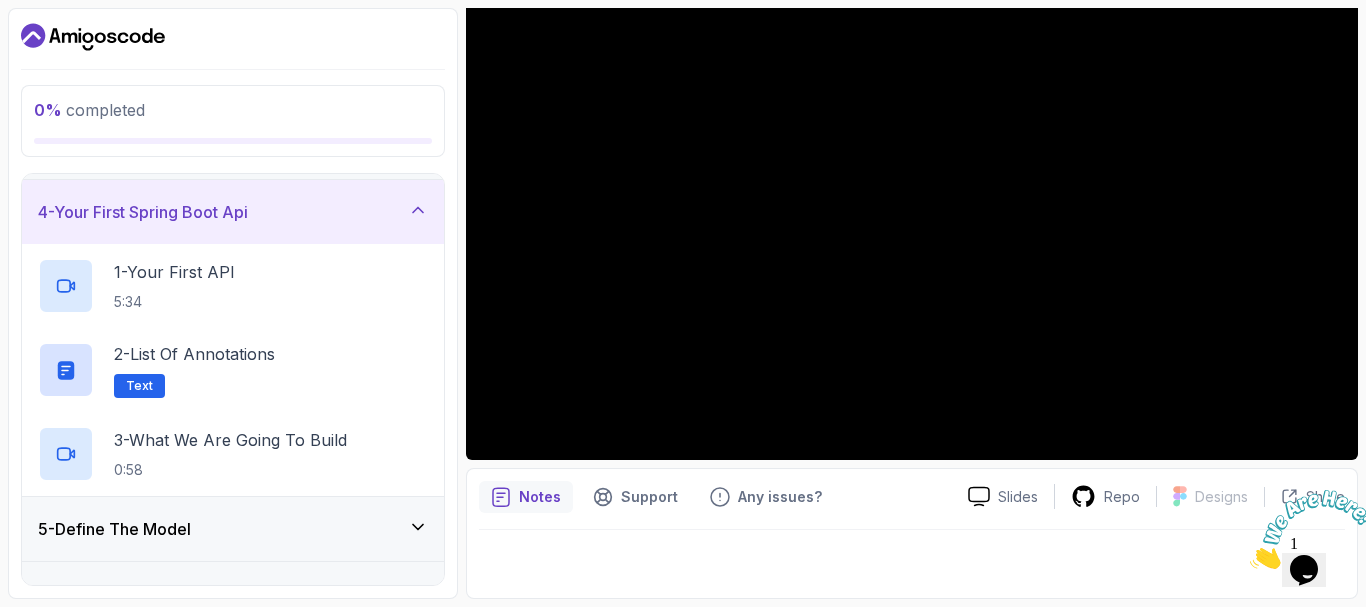 click 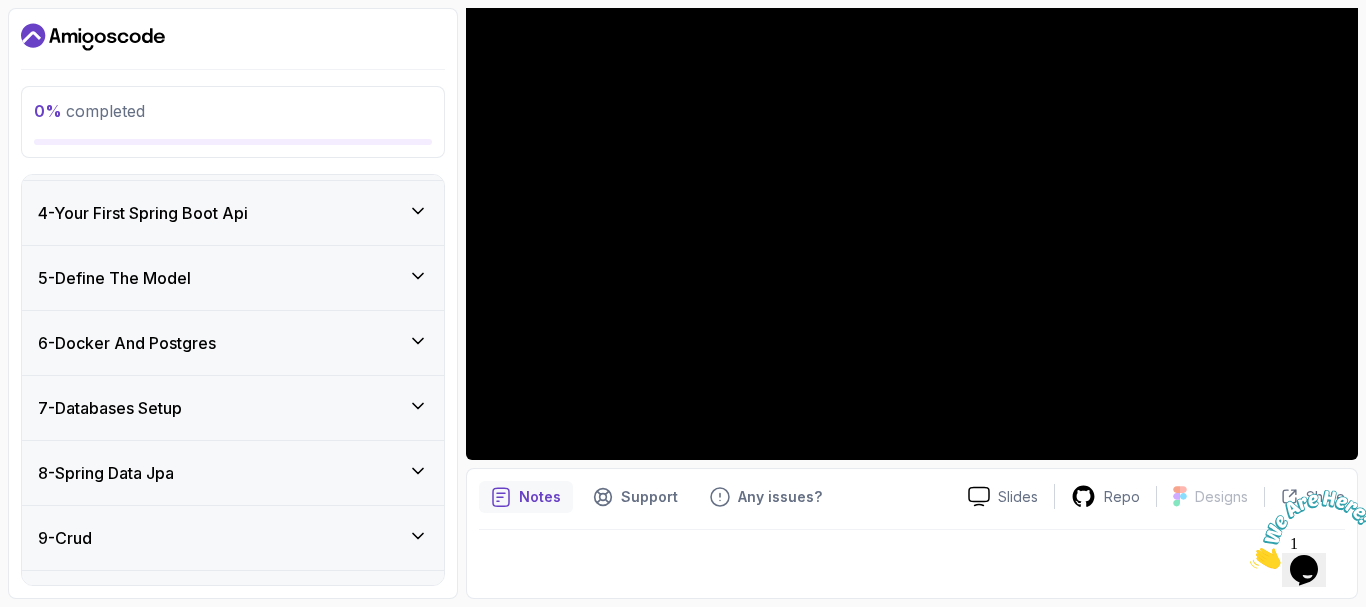 scroll, scrollTop: 369, scrollLeft: 0, axis: vertical 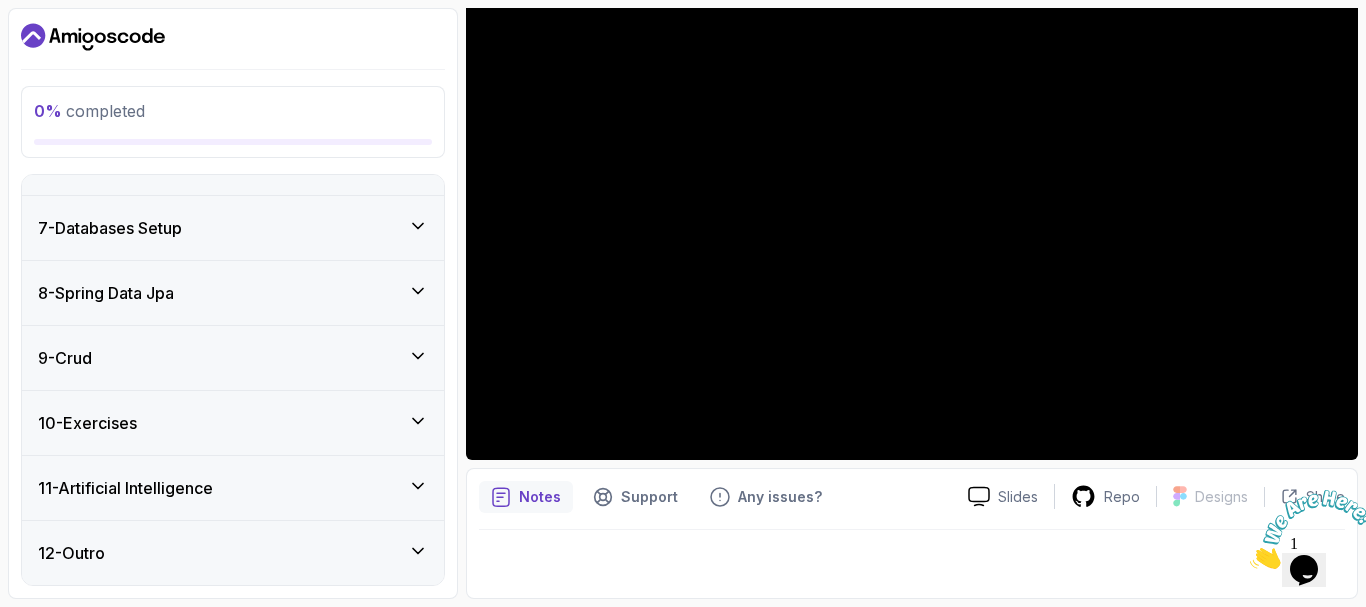 click on "10  -  Exercises" at bounding box center [233, 423] 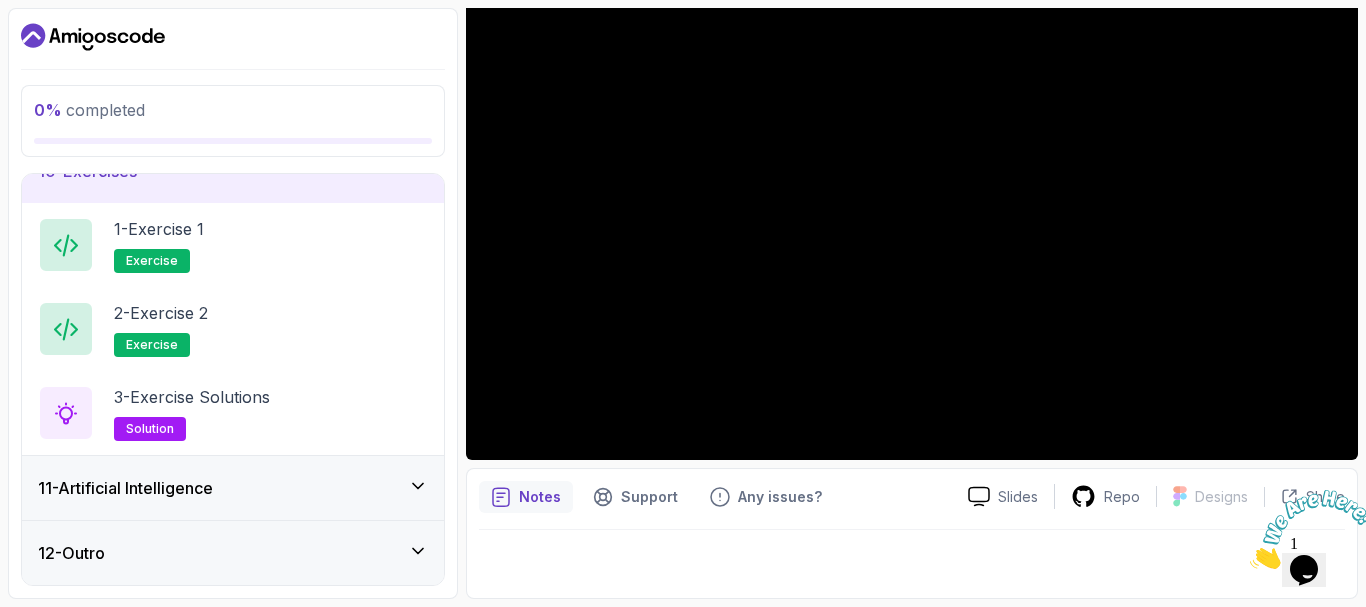 scroll, scrollTop: 0, scrollLeft: 0, axis: both 